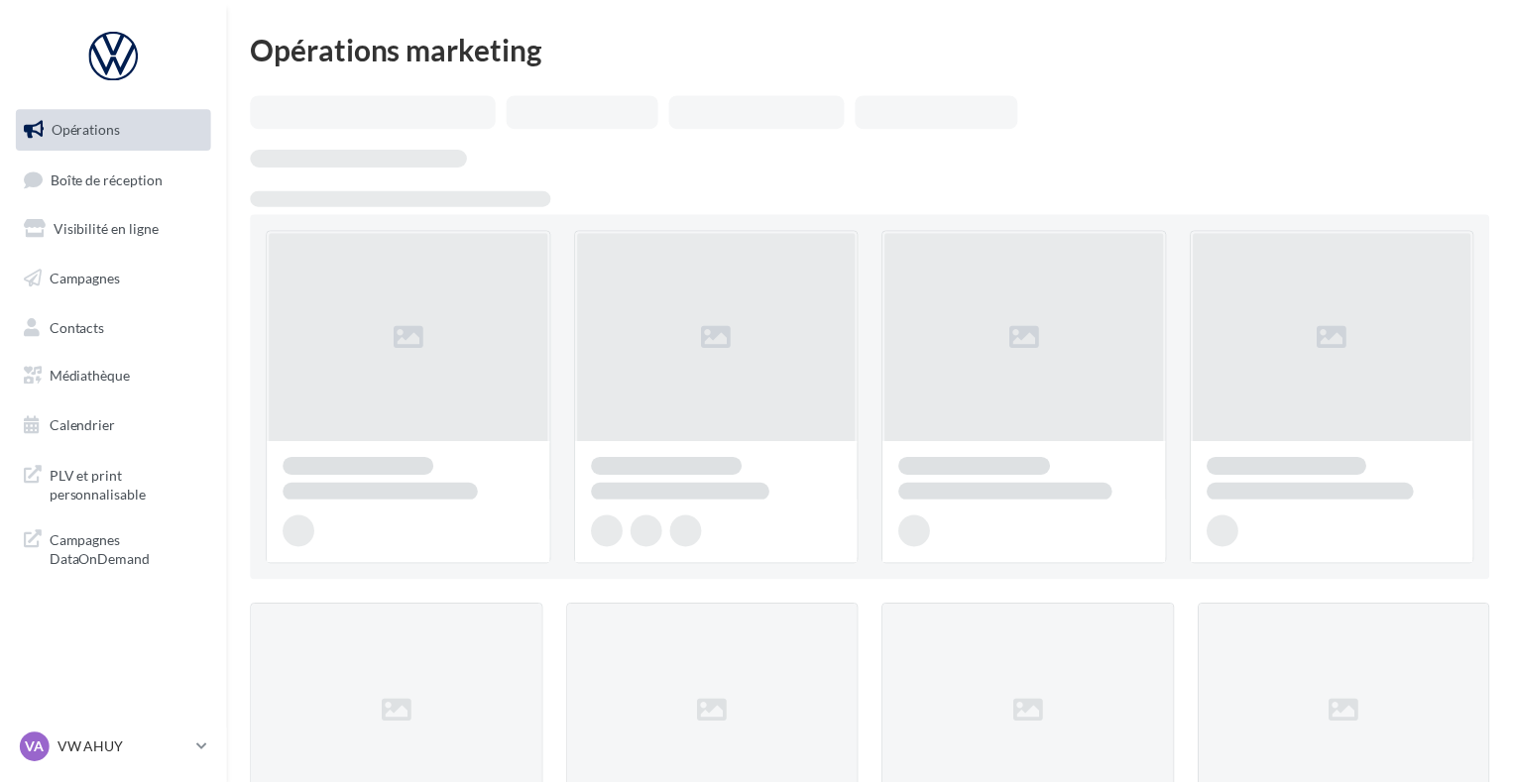 scroll, scrollTop: 0, scrollLeft: 0, axis: both 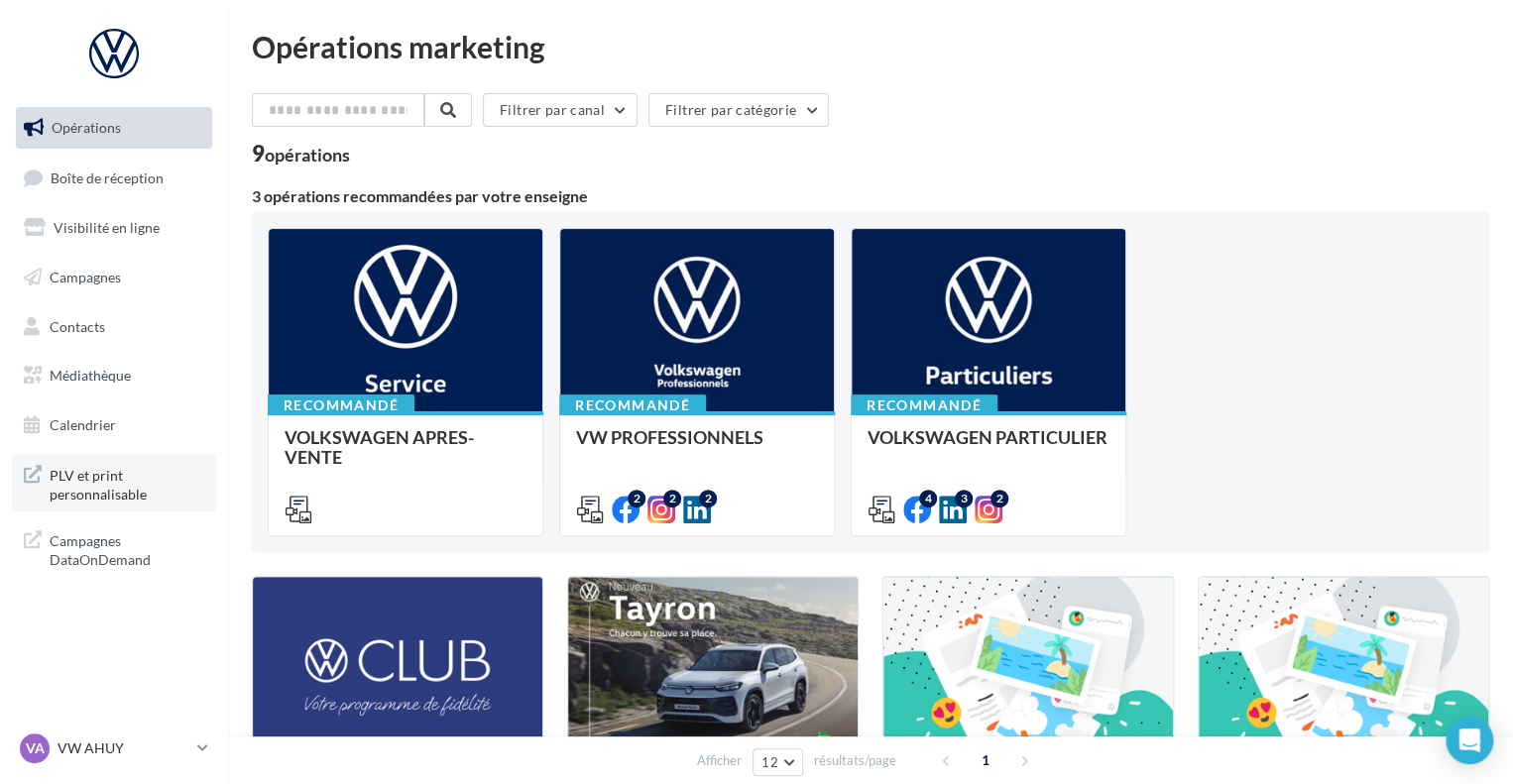 click on "PLV et print personnalisable" at bounding box center [127, 483] 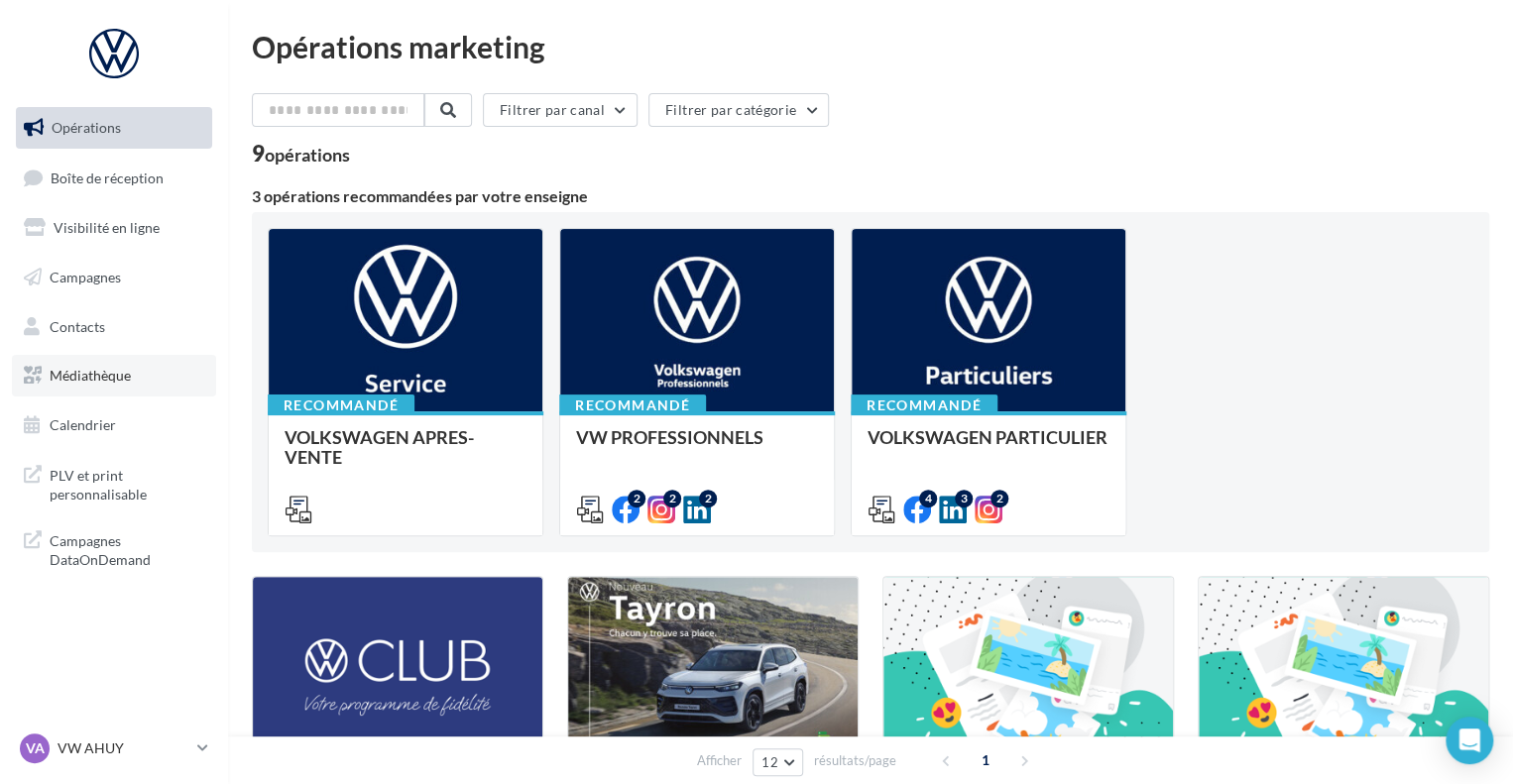 click on "Médiathèque" at bounding box center [90, 375] 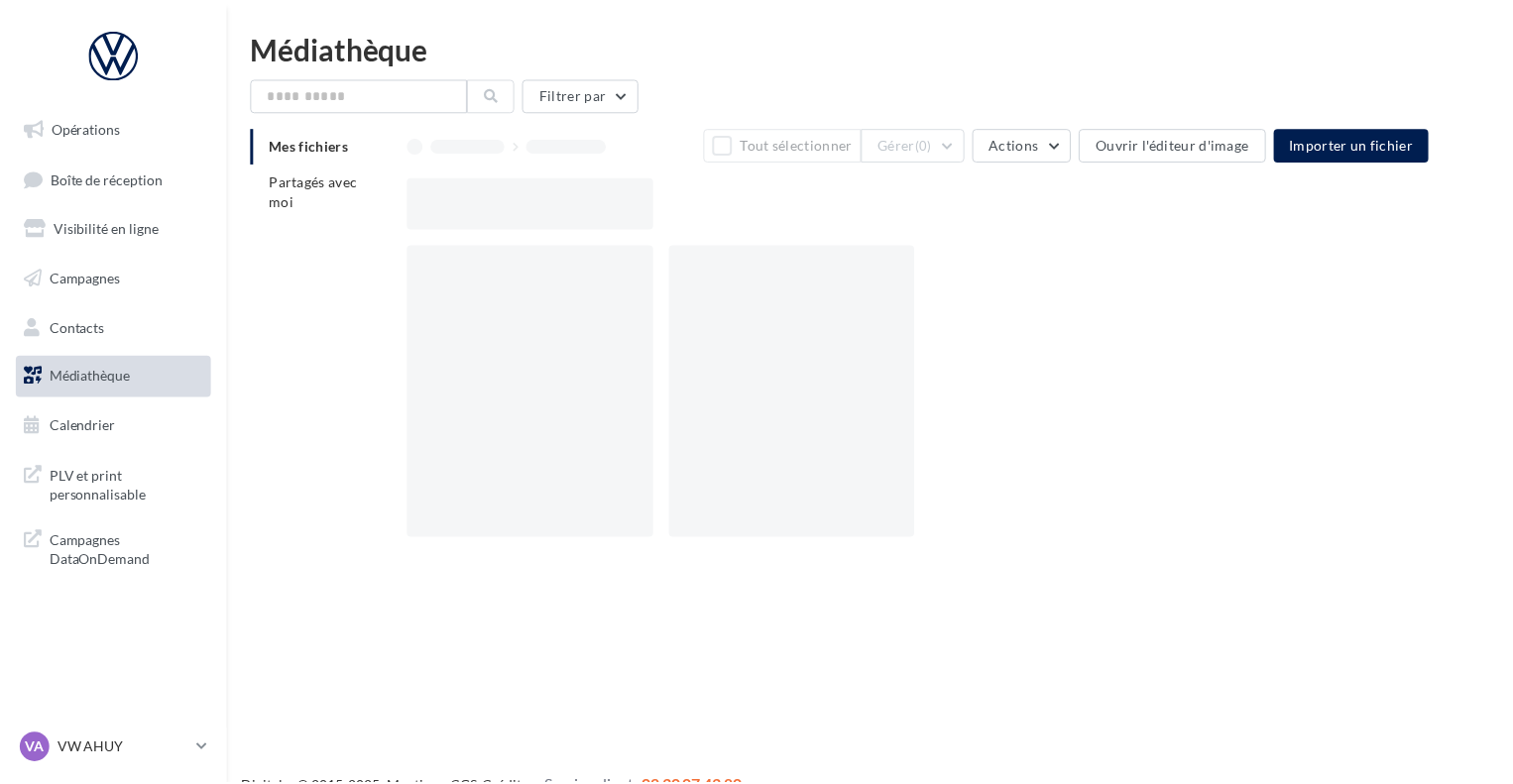 scroll, scrollTop: 0, scrollLeft: 0, axis: both 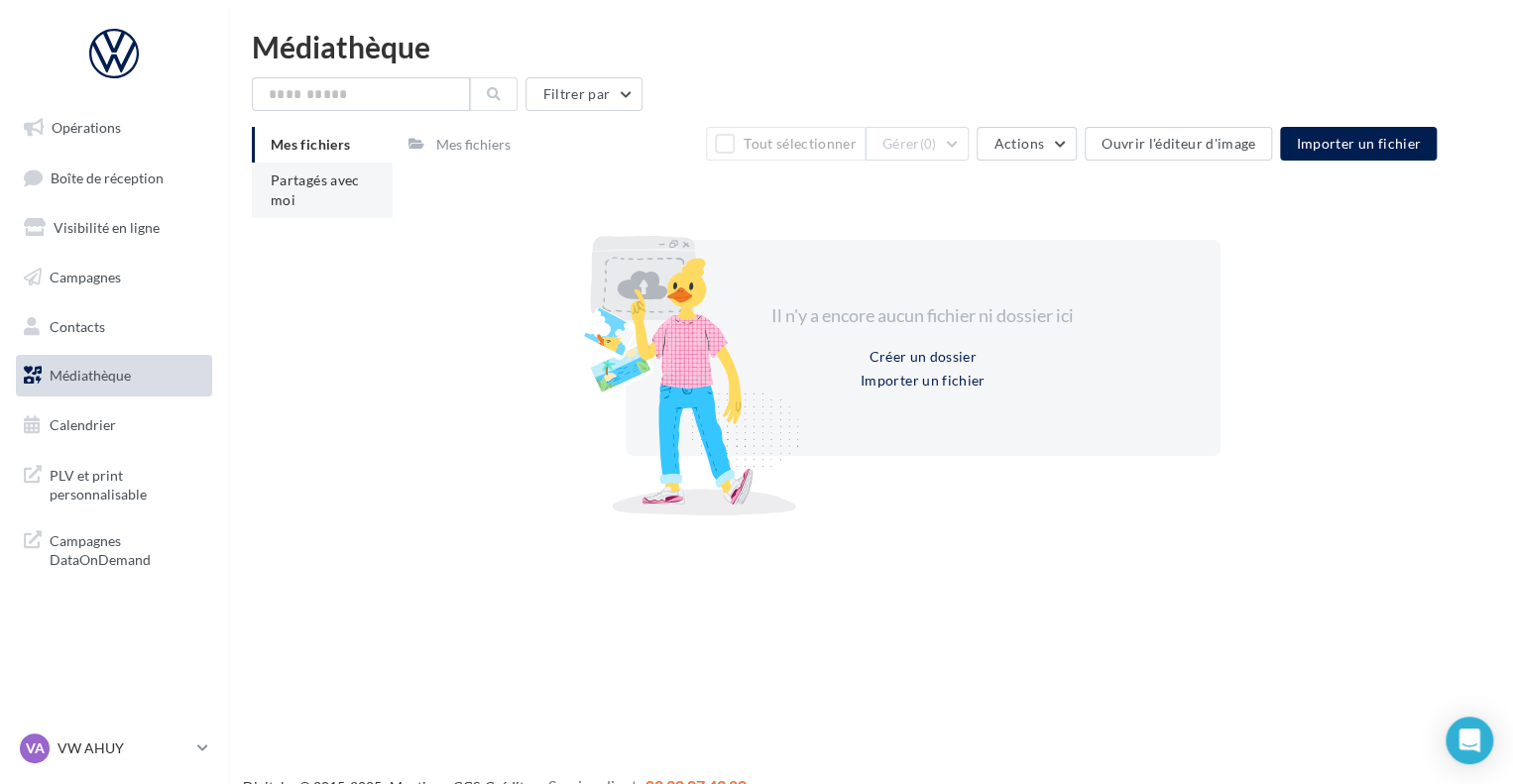 click on "Partagés avec moi" at bounding box center (322, 190) 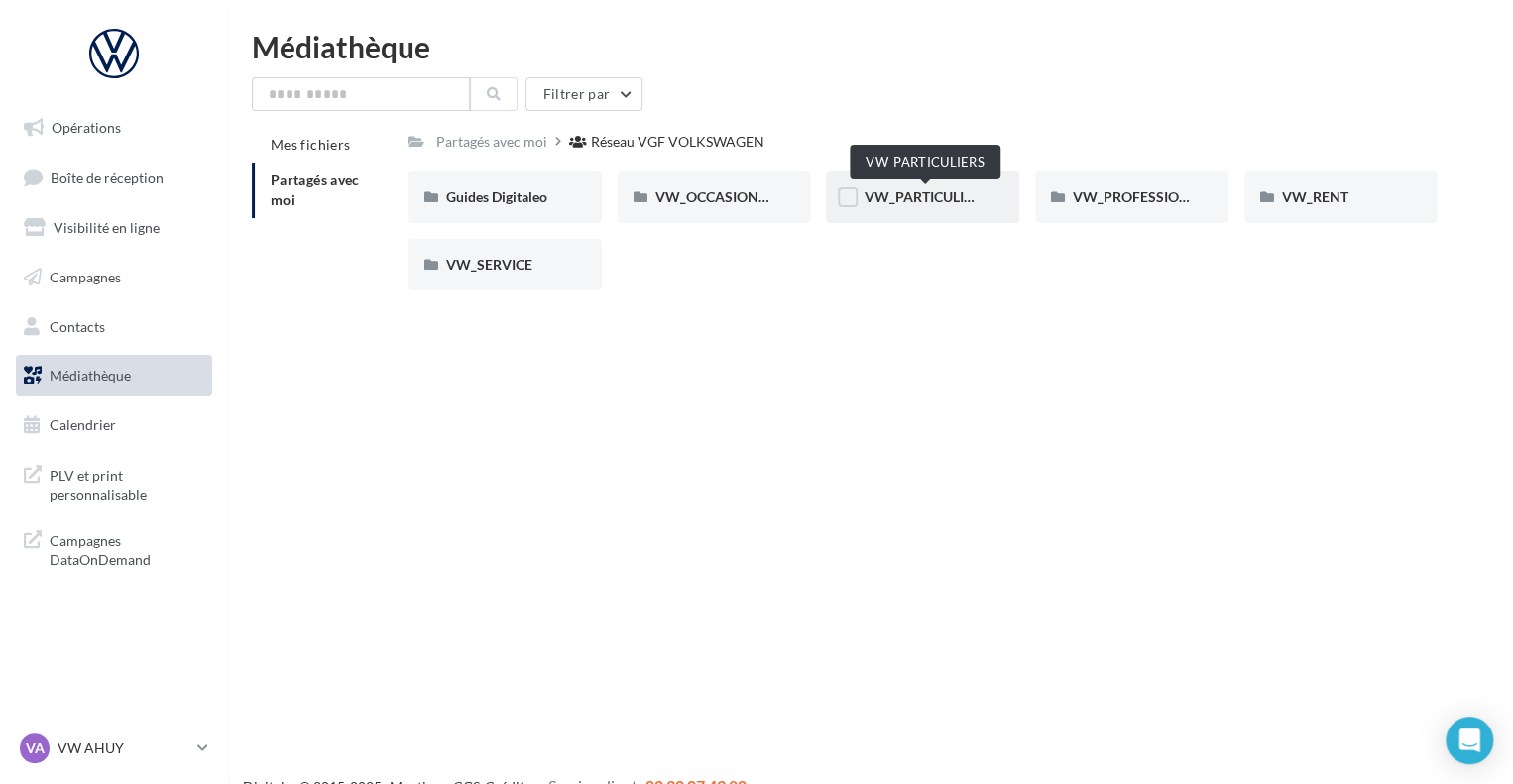 click on "VW_PARTICULIERS" at bounding box center [925, 196] 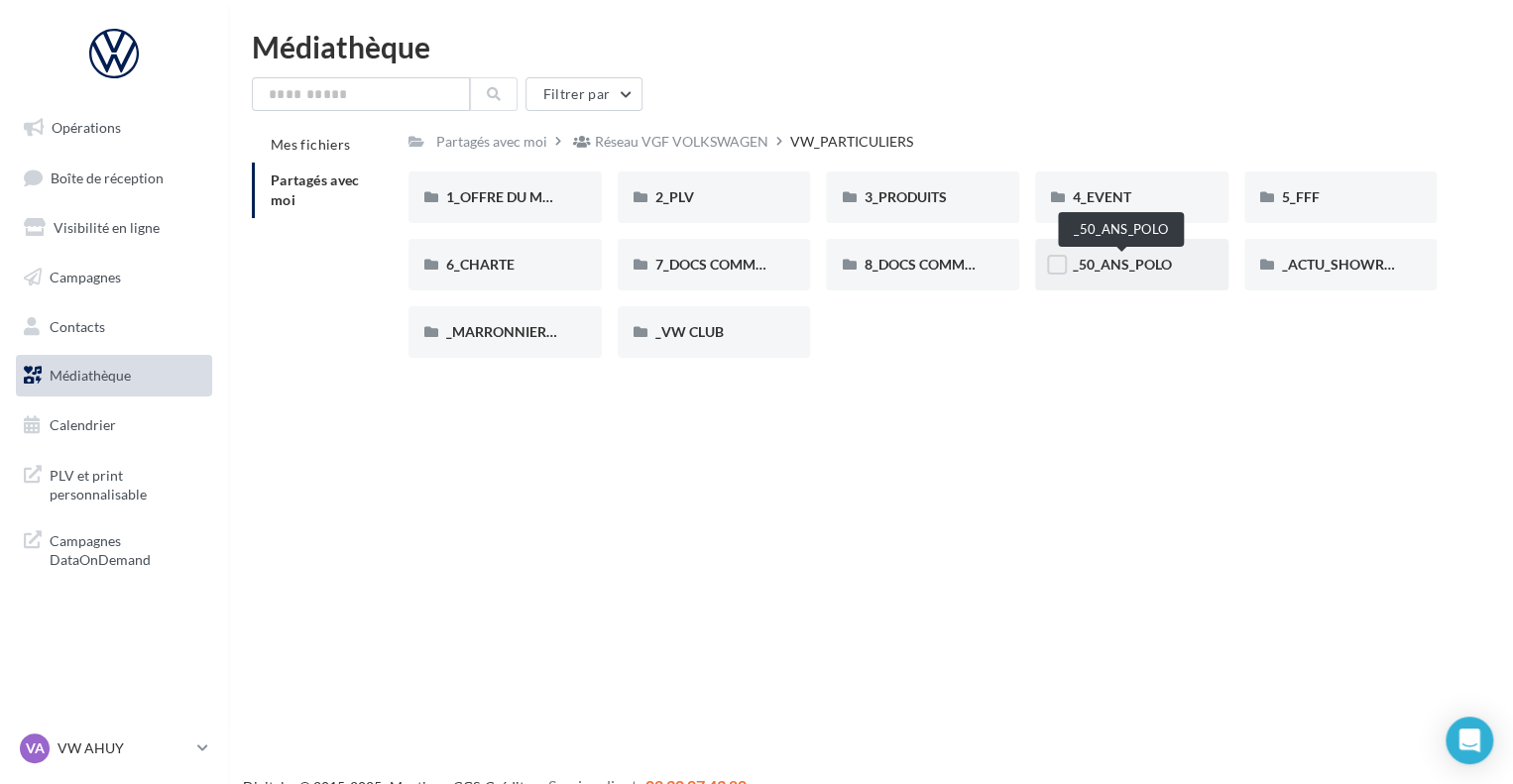 click on "_50_ANS_POLO" at bounding box center [1122, 264] 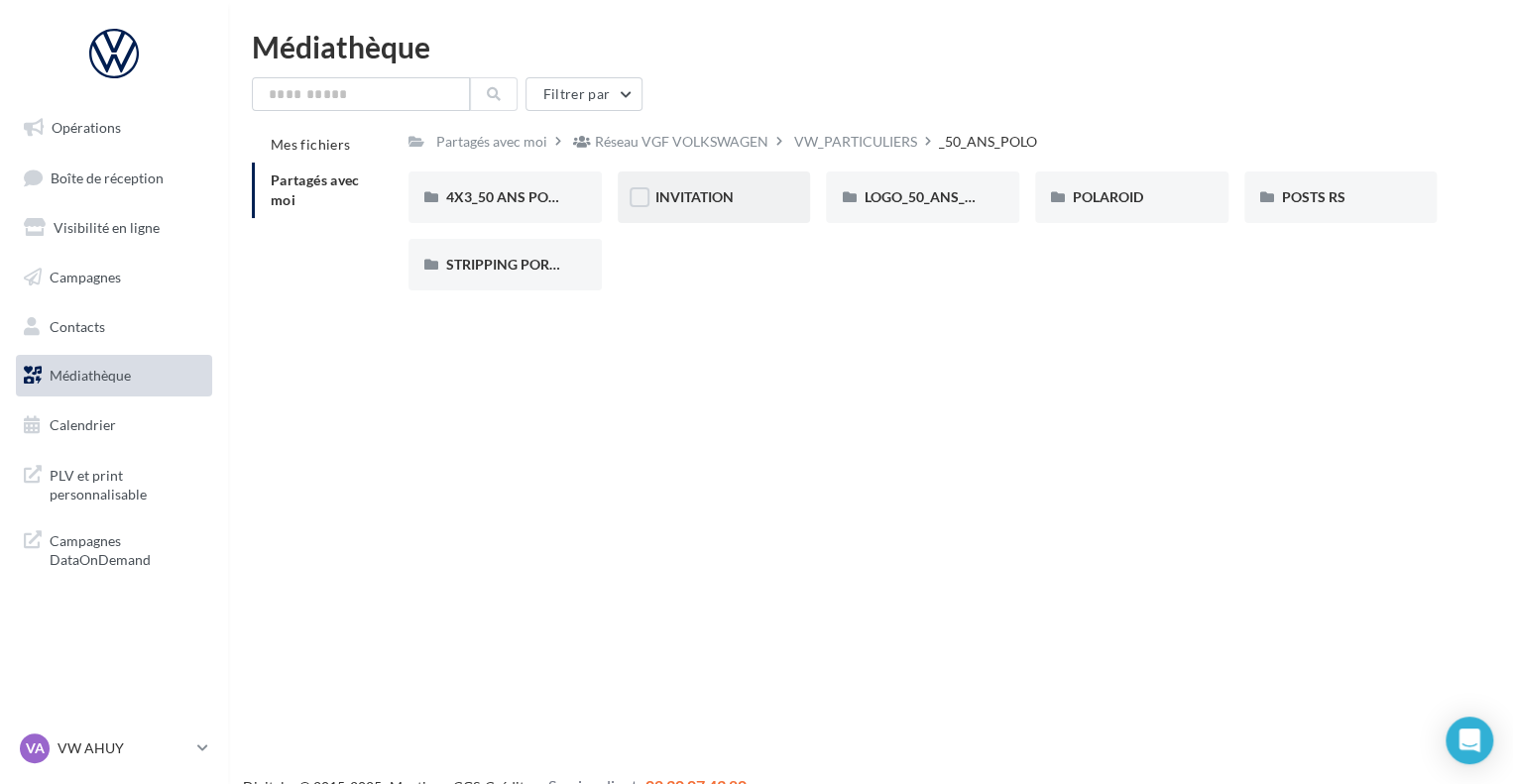 click on "INVITATION" at bounding box center (714, 197) 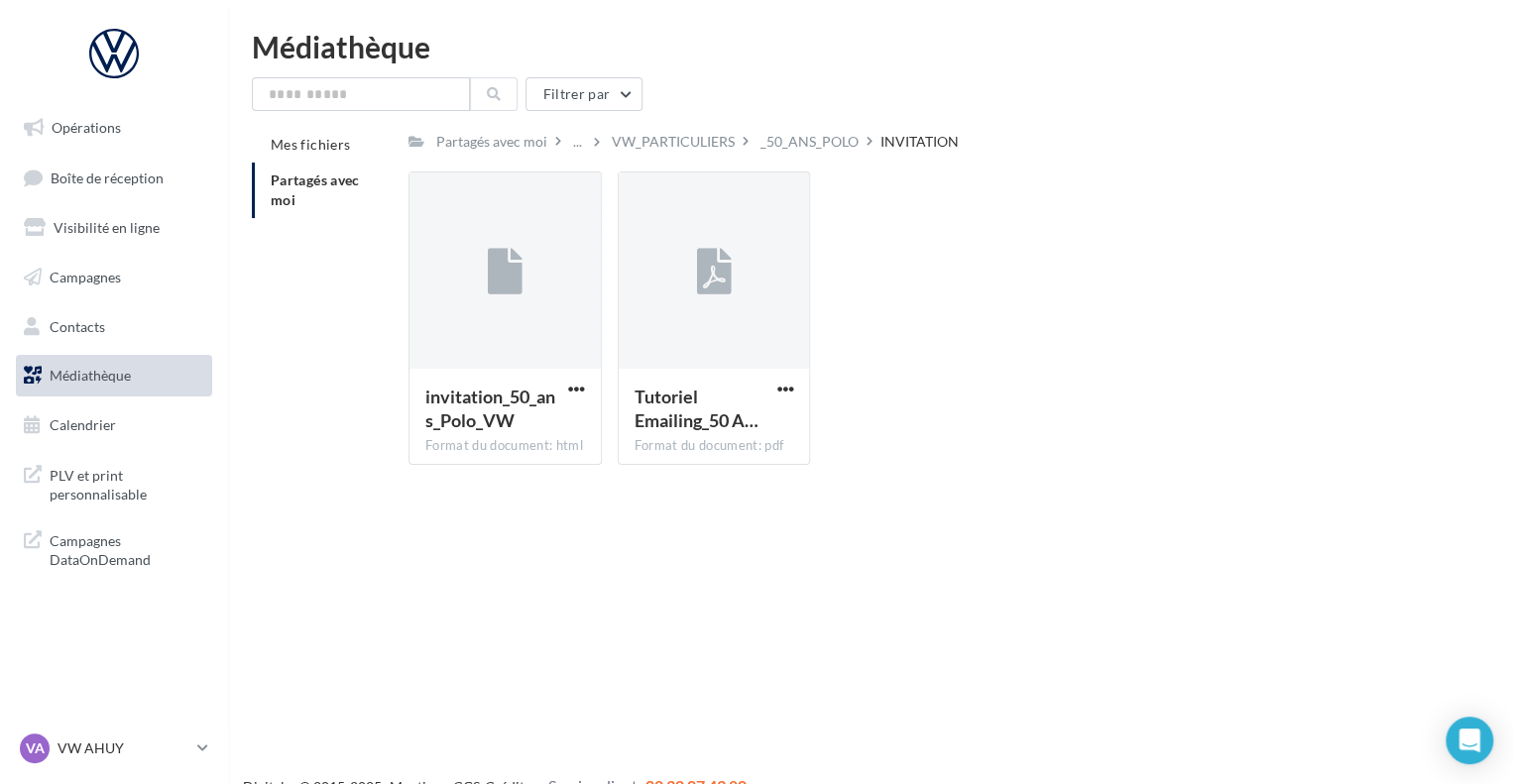 click on "invitation_50_ans_Polo_VW  Format du document: html                   invitation_50_ans_Polo_VW
Tutoriel Emailing_50 A…  Format du document: pdf                   Tutoriel Emailing_50 ANS POLO" at bounding box center [930, 326] 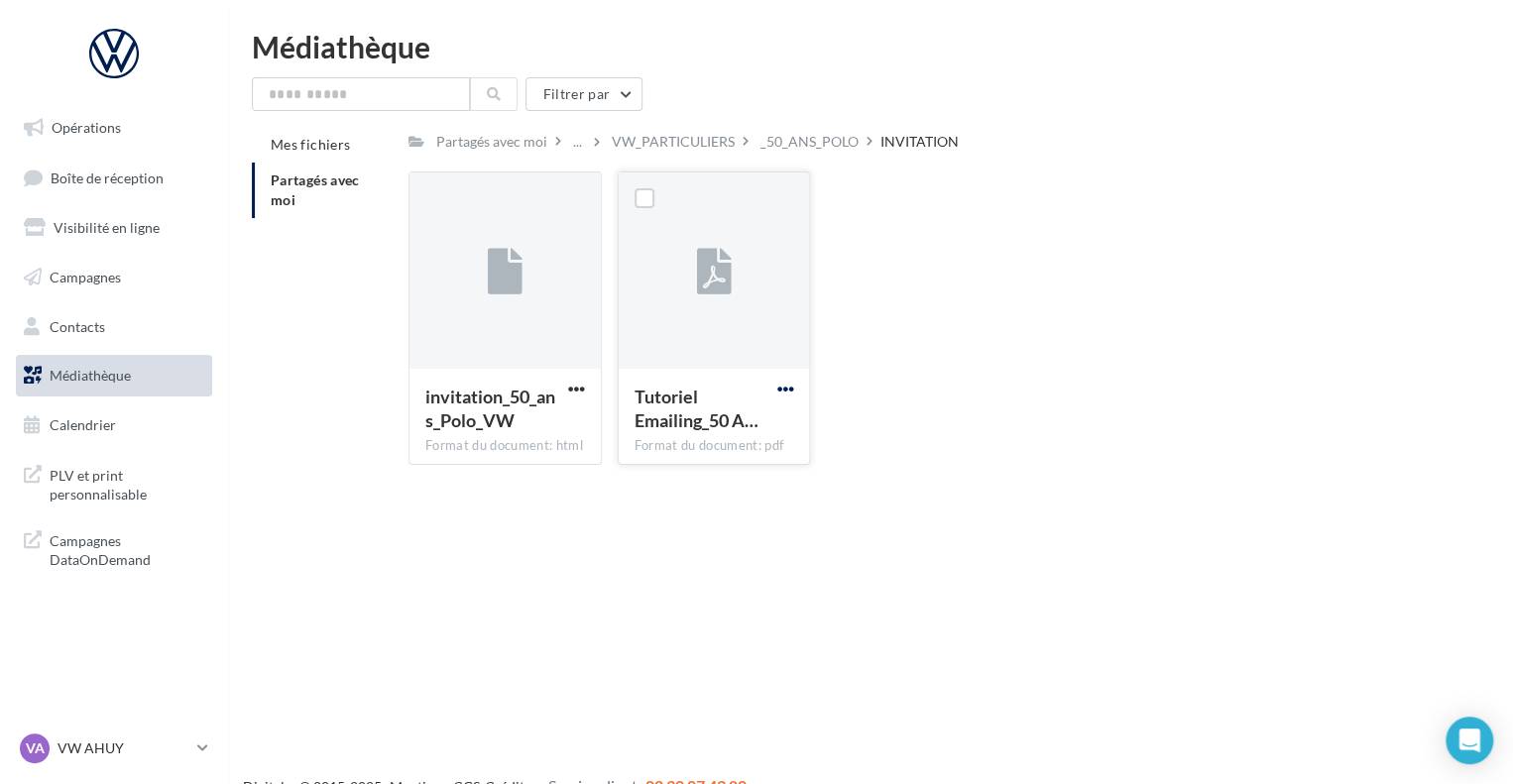 click at bounding box center (784, 389) 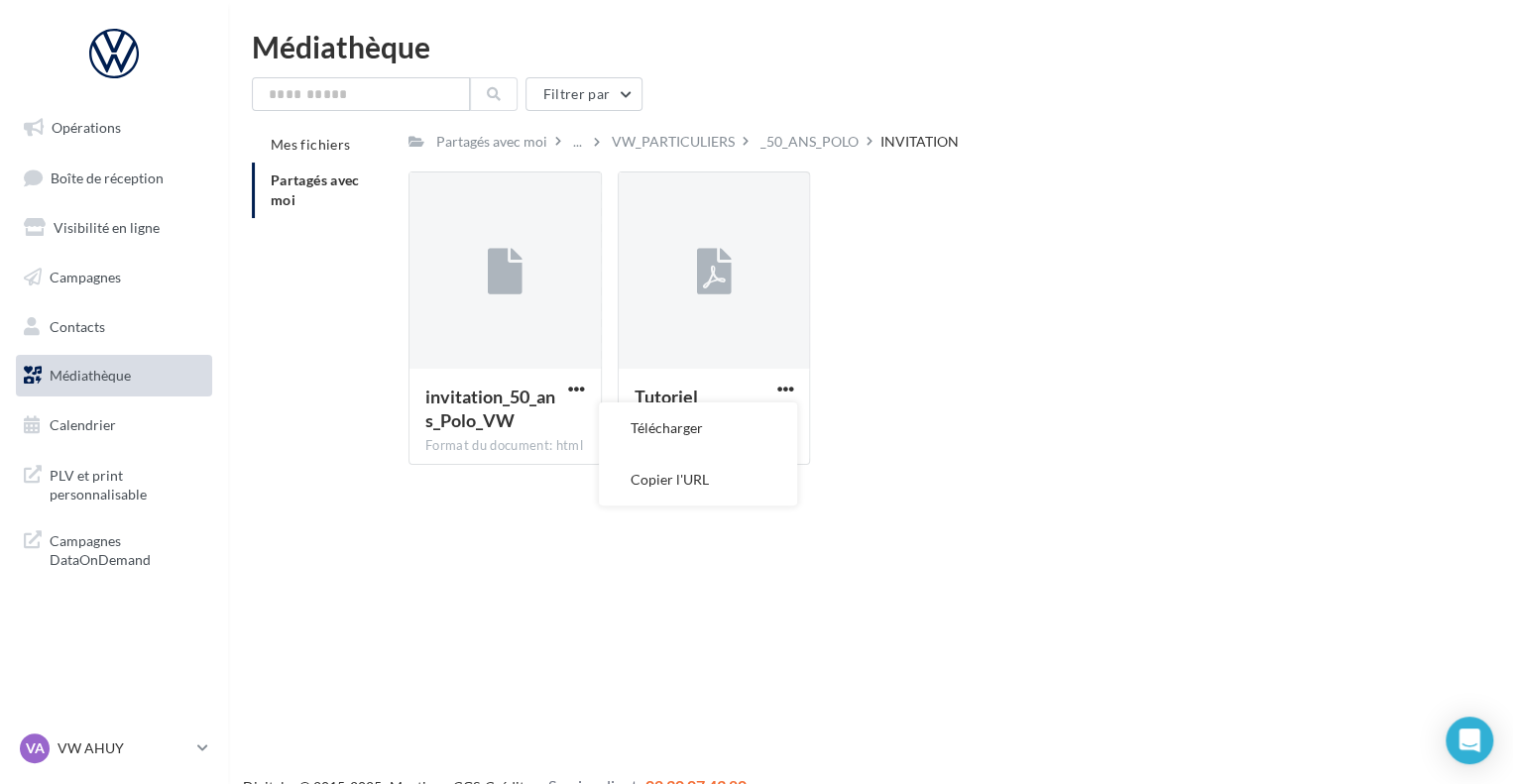 click on "invitation_50_ans_Polo_VW  Format du document: html                   invitation_50_ans_Polo_VW
Tutoriel Emailing_50 A…  Format du document: pdf           Télécharger       Copier l'URL               Tutoriel Emailing_50 ANS POLO" at bounding box center [930, 326] 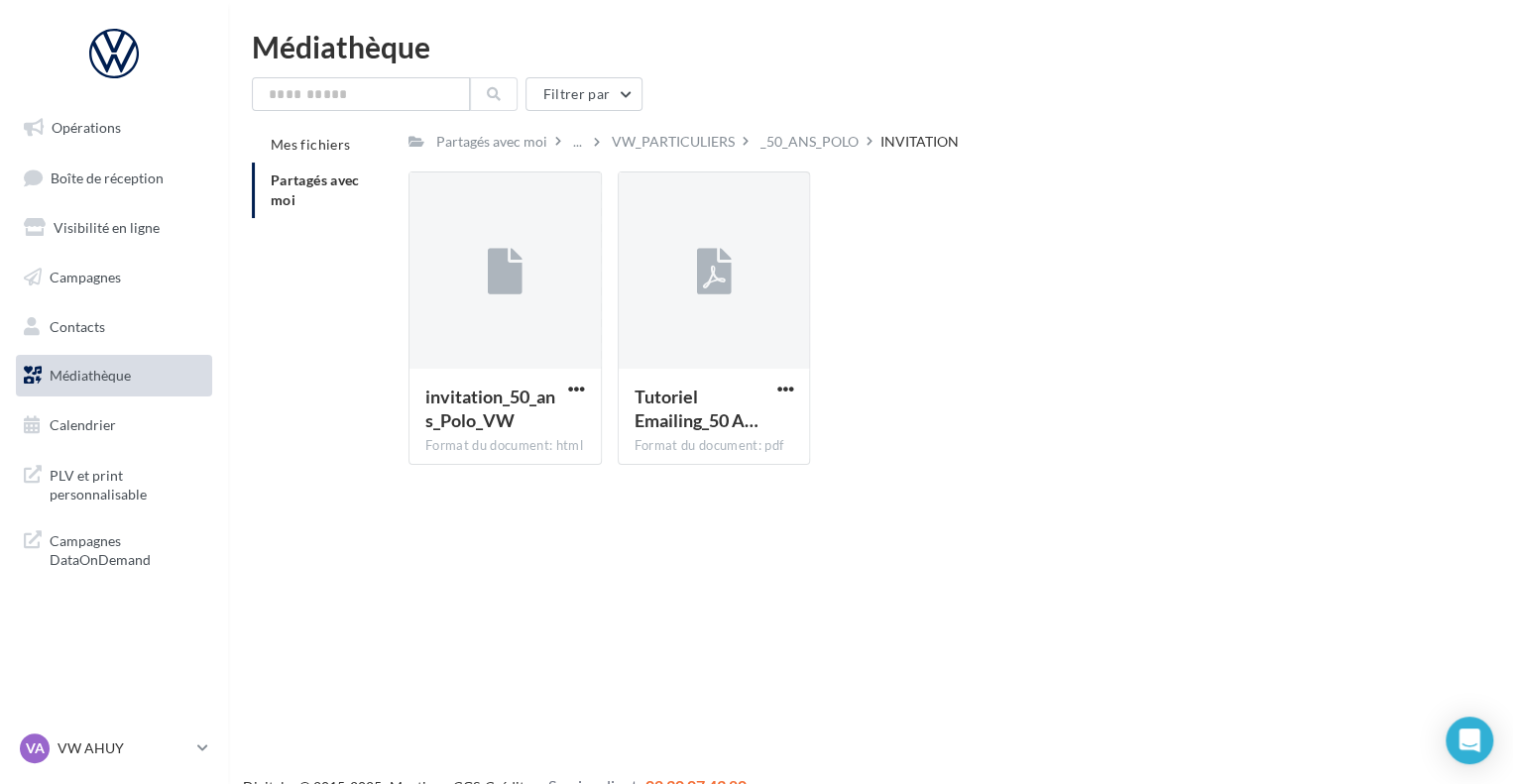 click on "invitation_50_ans_Polo_VW  Format du document: html                   invitation_50_ans_Polo_VW
Tutoriel Emailing_50 A…  Format du document: pdf                   Tutoriel Emailing_50 ANS POLO" at bounding box center (930, 326) 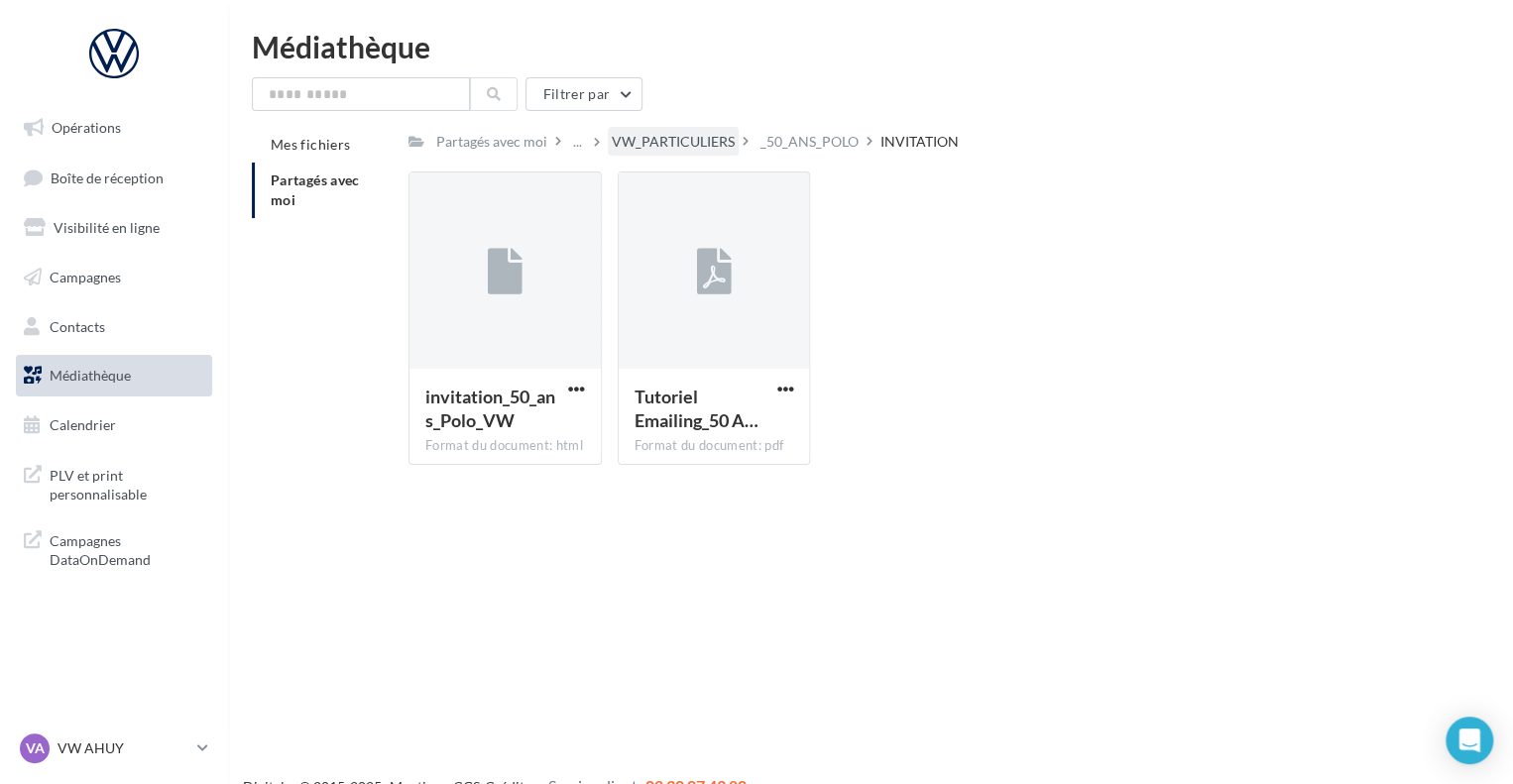 click on "VW_PARTICULIERS" at bounding box center (673, 142) 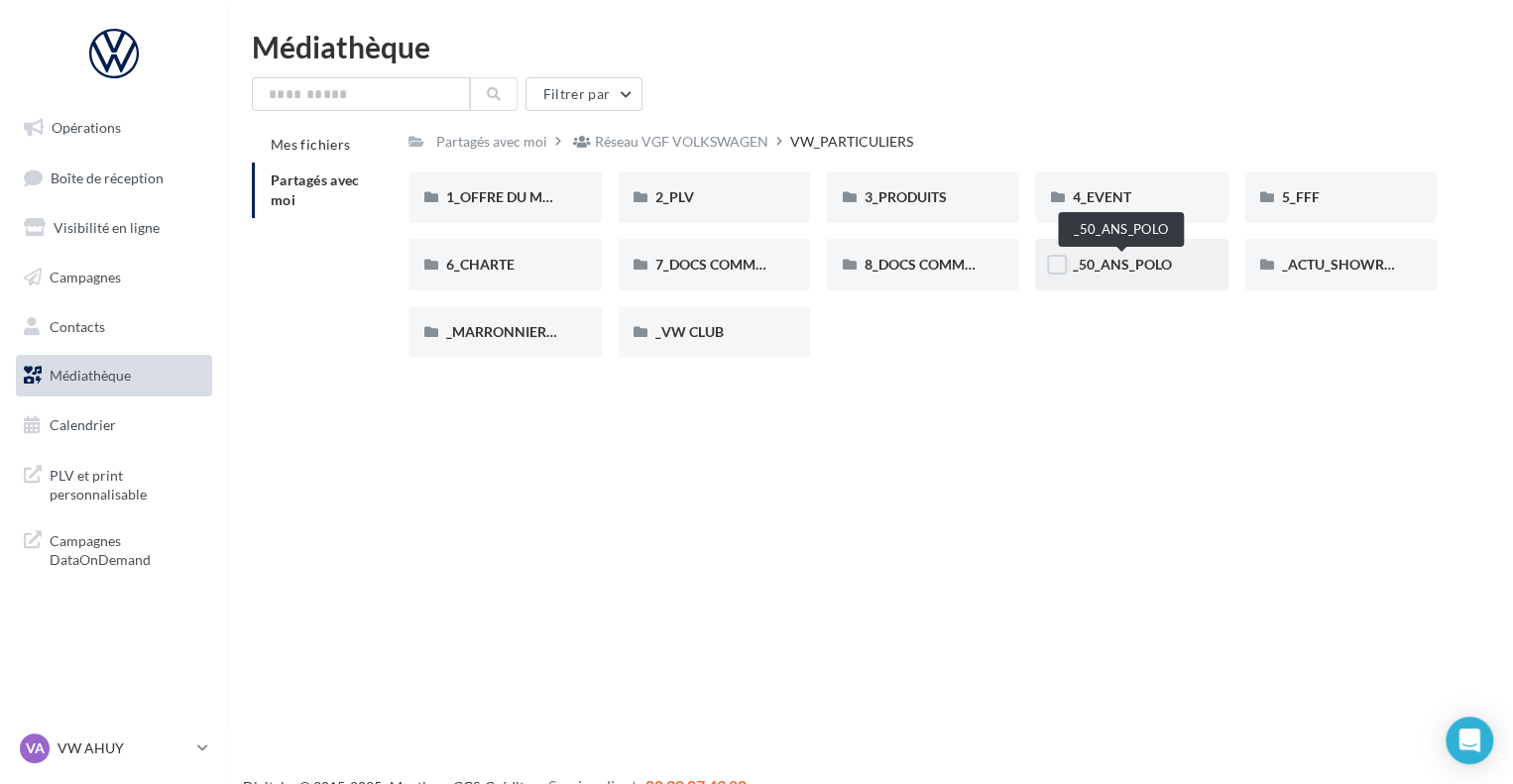 click on "_50_ANS_POLO" at bounding box center (1122, 264) 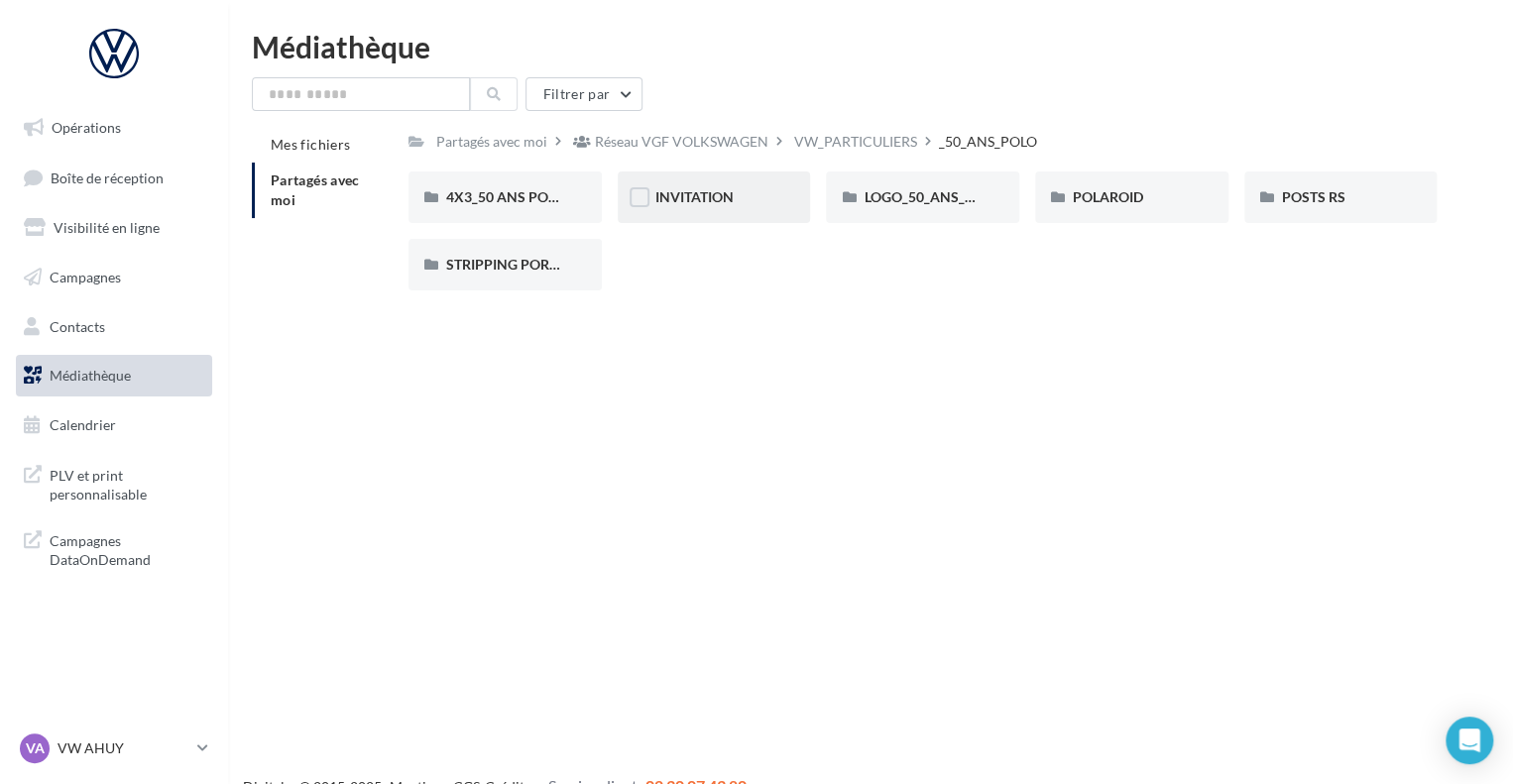 click on "INVITATION" at bounding box center [714, 197] 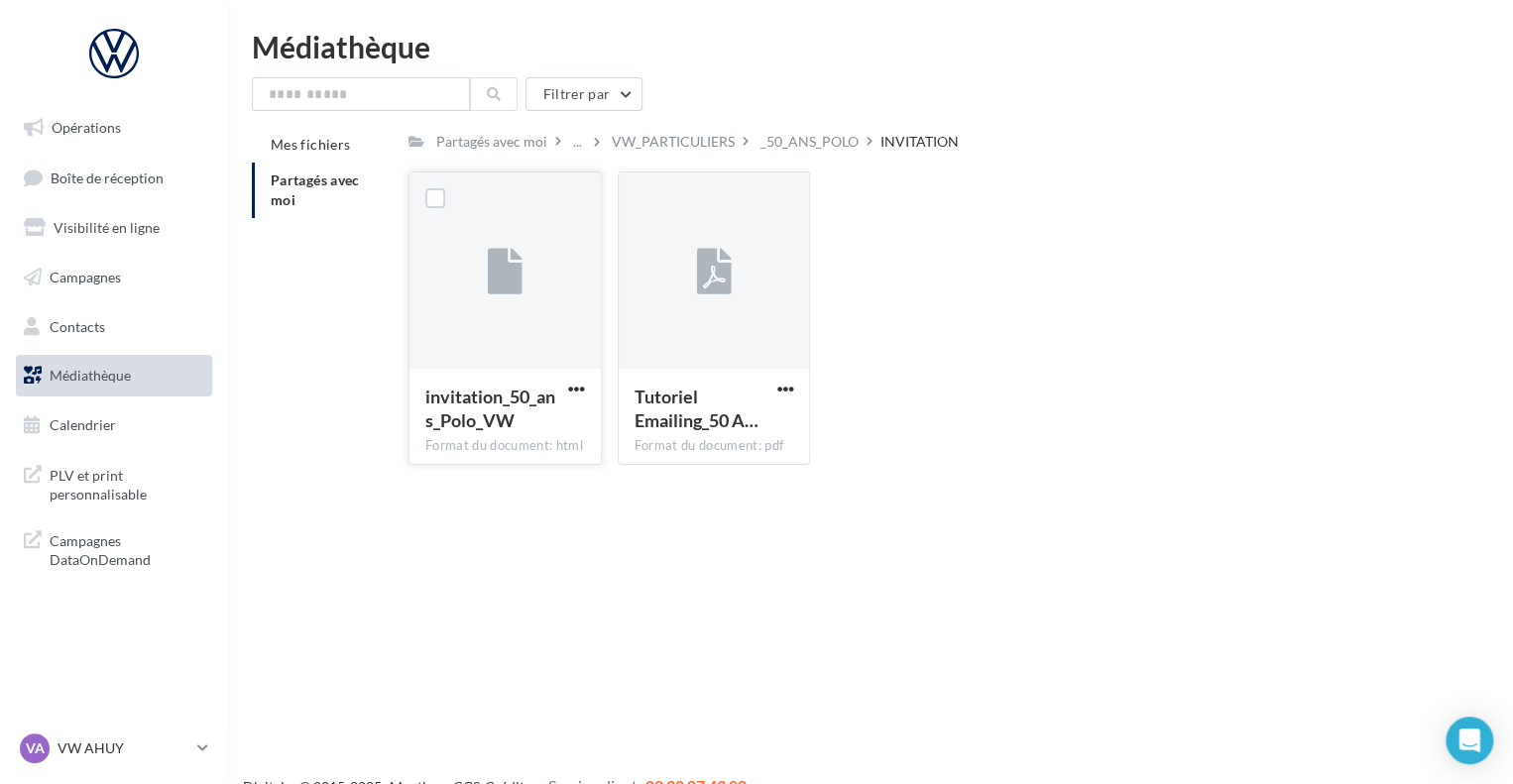 click at bounding box center [505, 272] 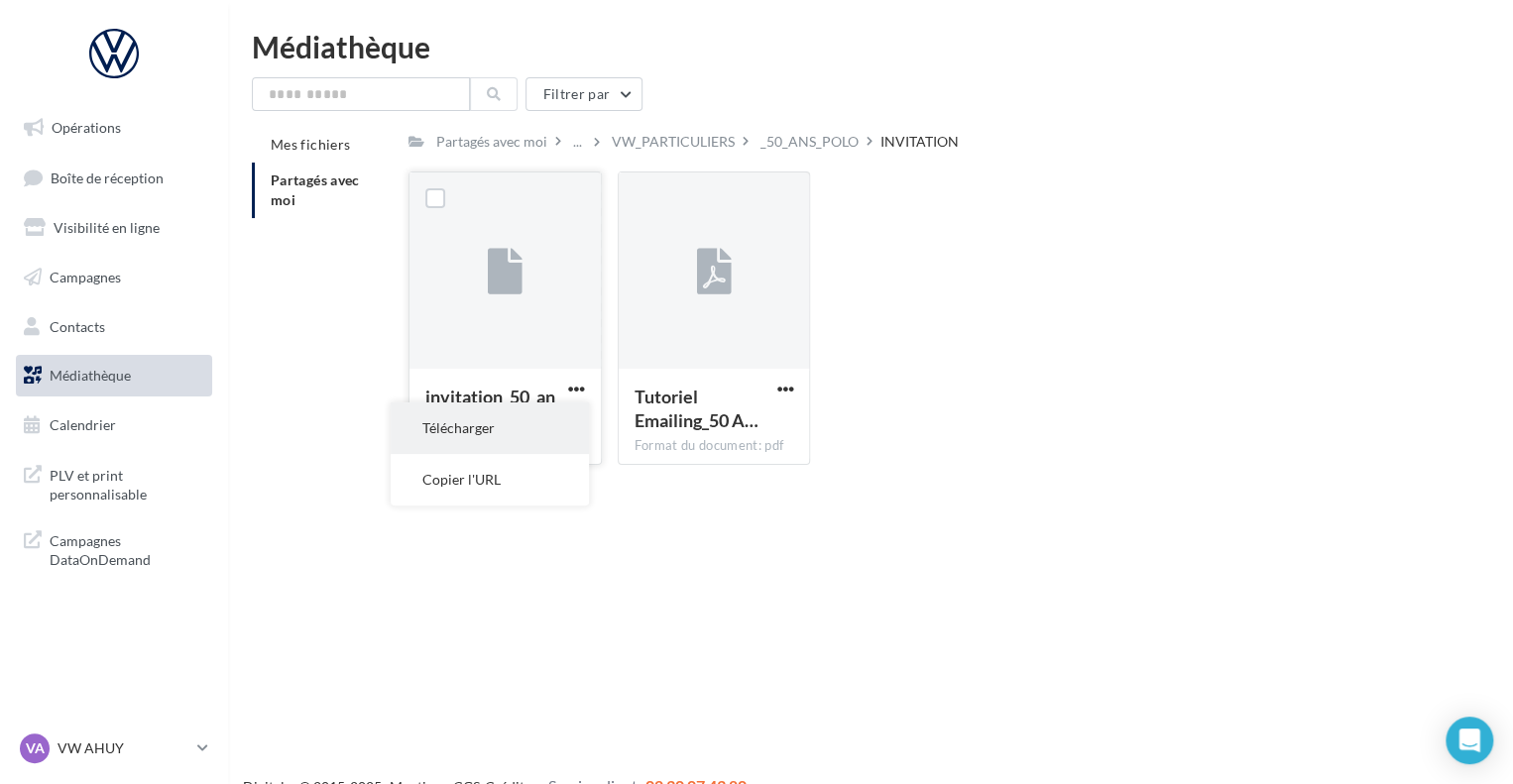 click on "Télécharger" at bounding box center [490, 428] 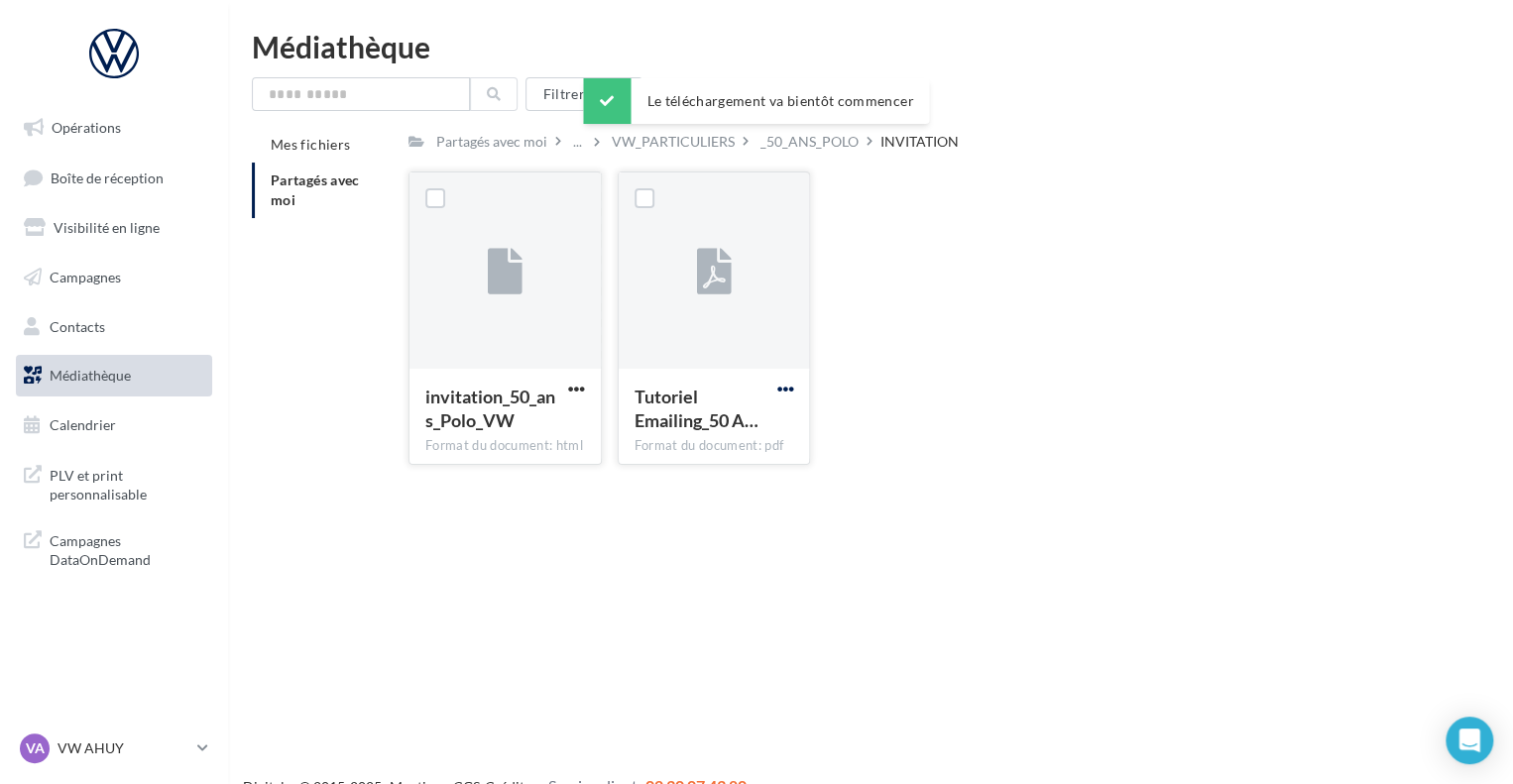 click at bounding box center [784, 389] 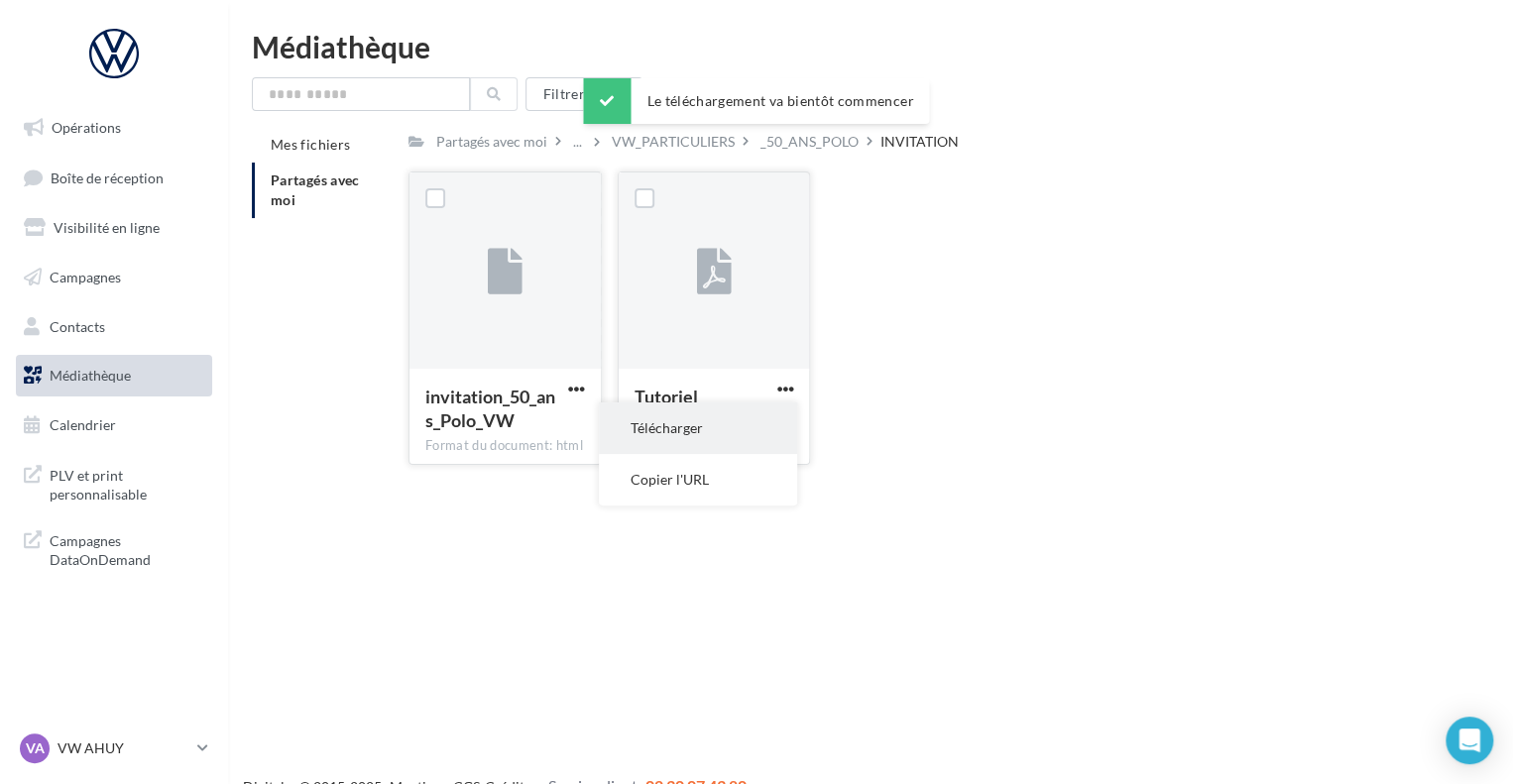 click on "Télécharger" at bounding box center [698, 428] 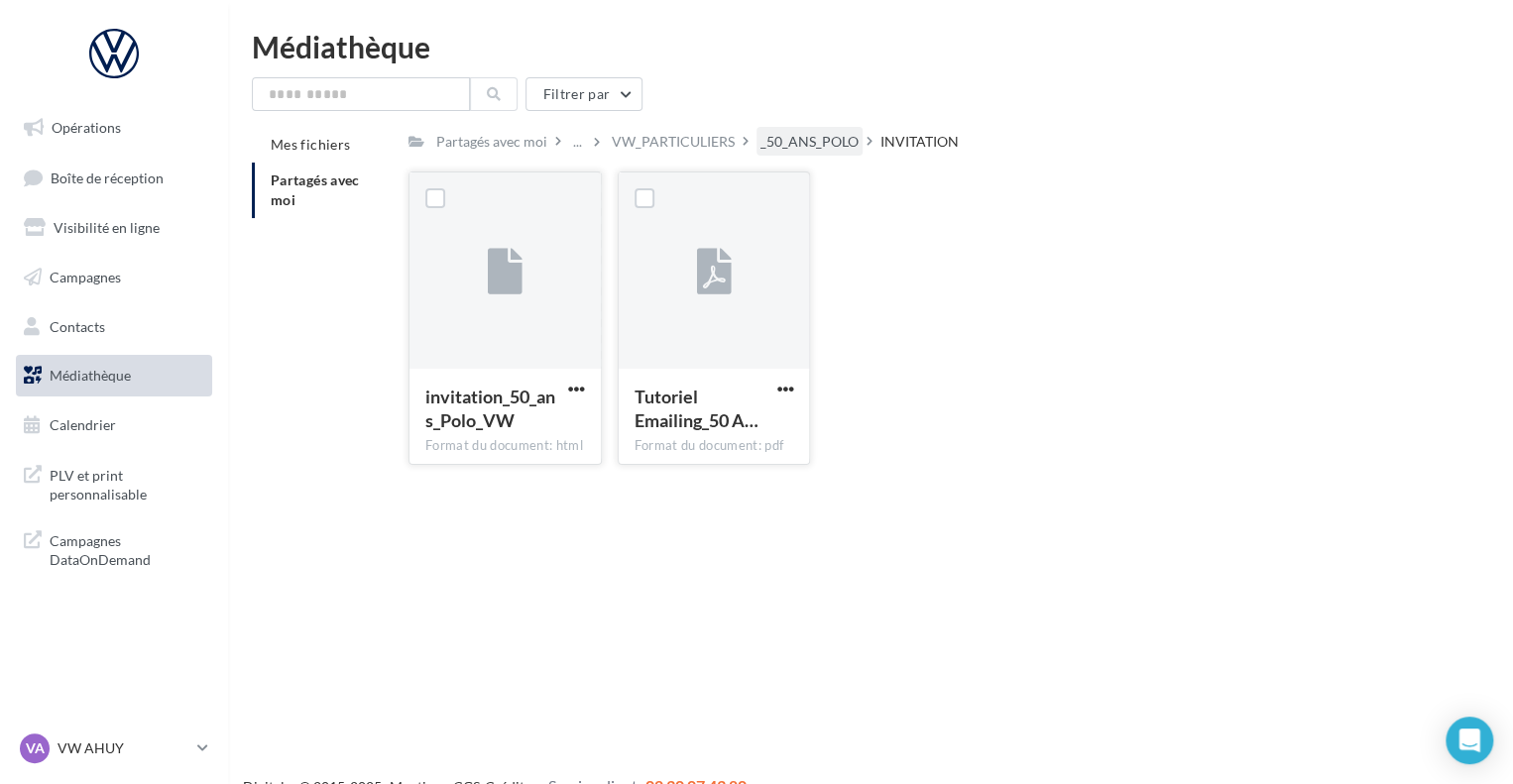 click on "_50_ANS_POLO" at bounding box center (809, 142) 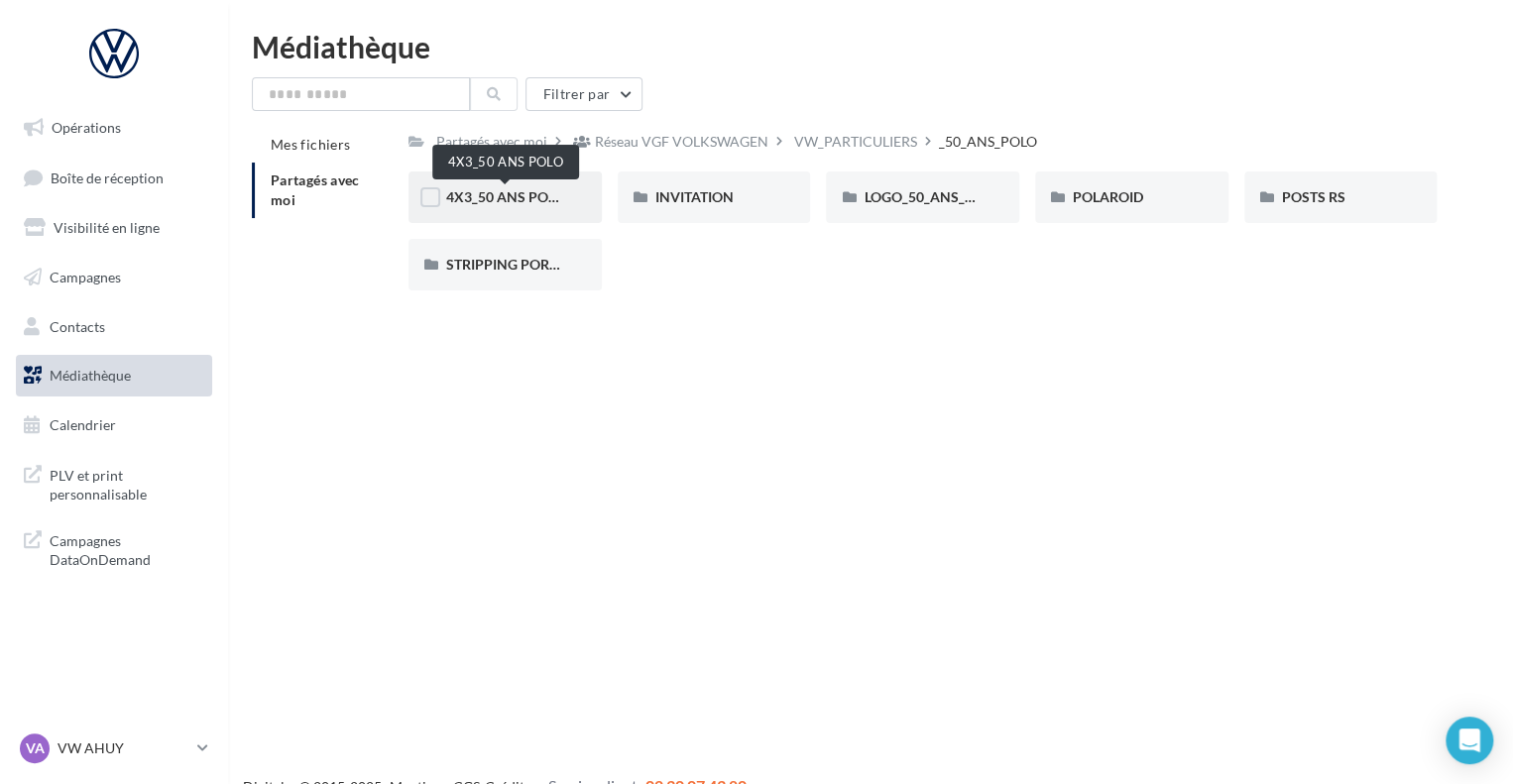 click on "4X3_50 ANS POLO" at bounding box center [506, 196] 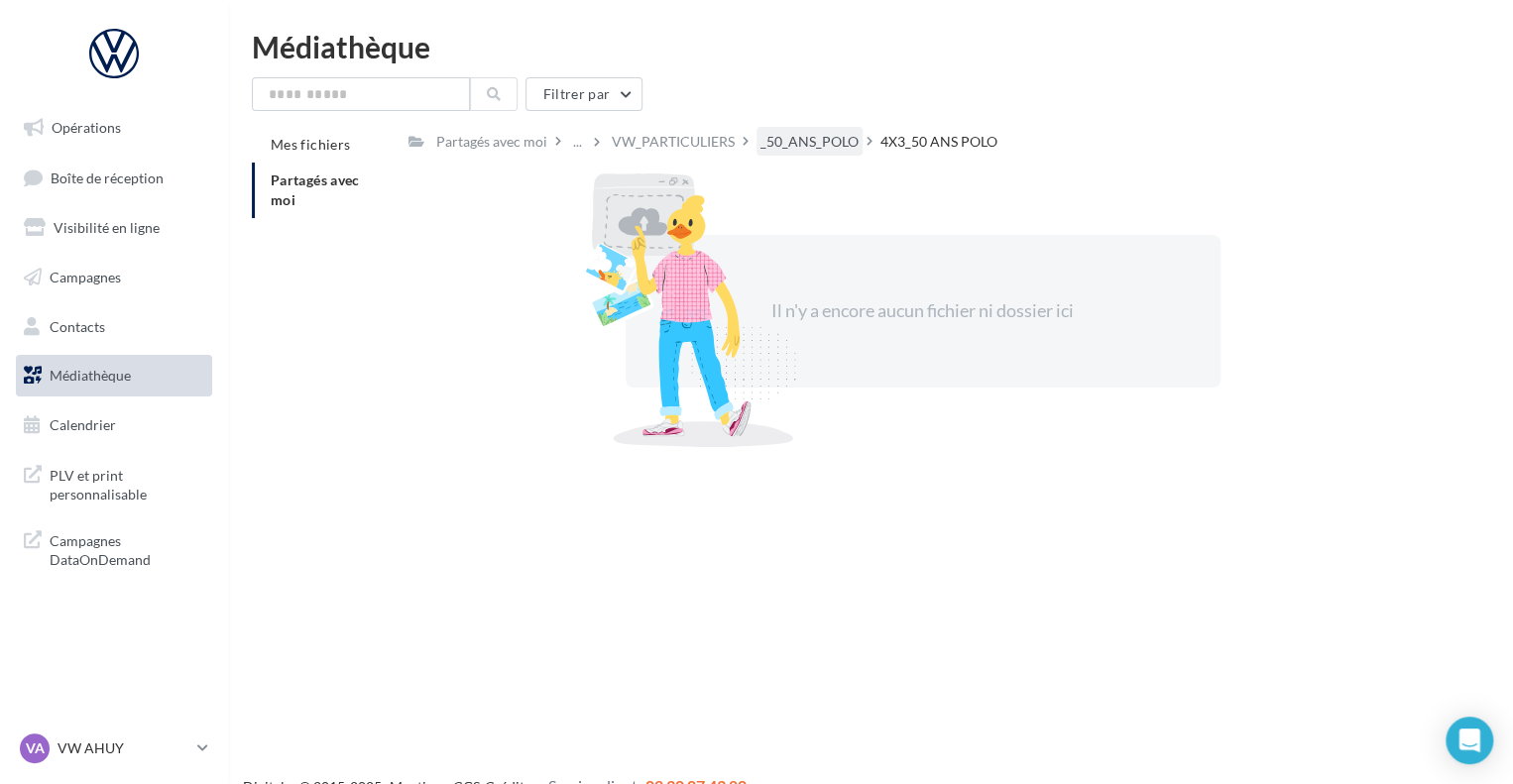 click on "_50_ANS_POLO" at bounding box center [809, 142] 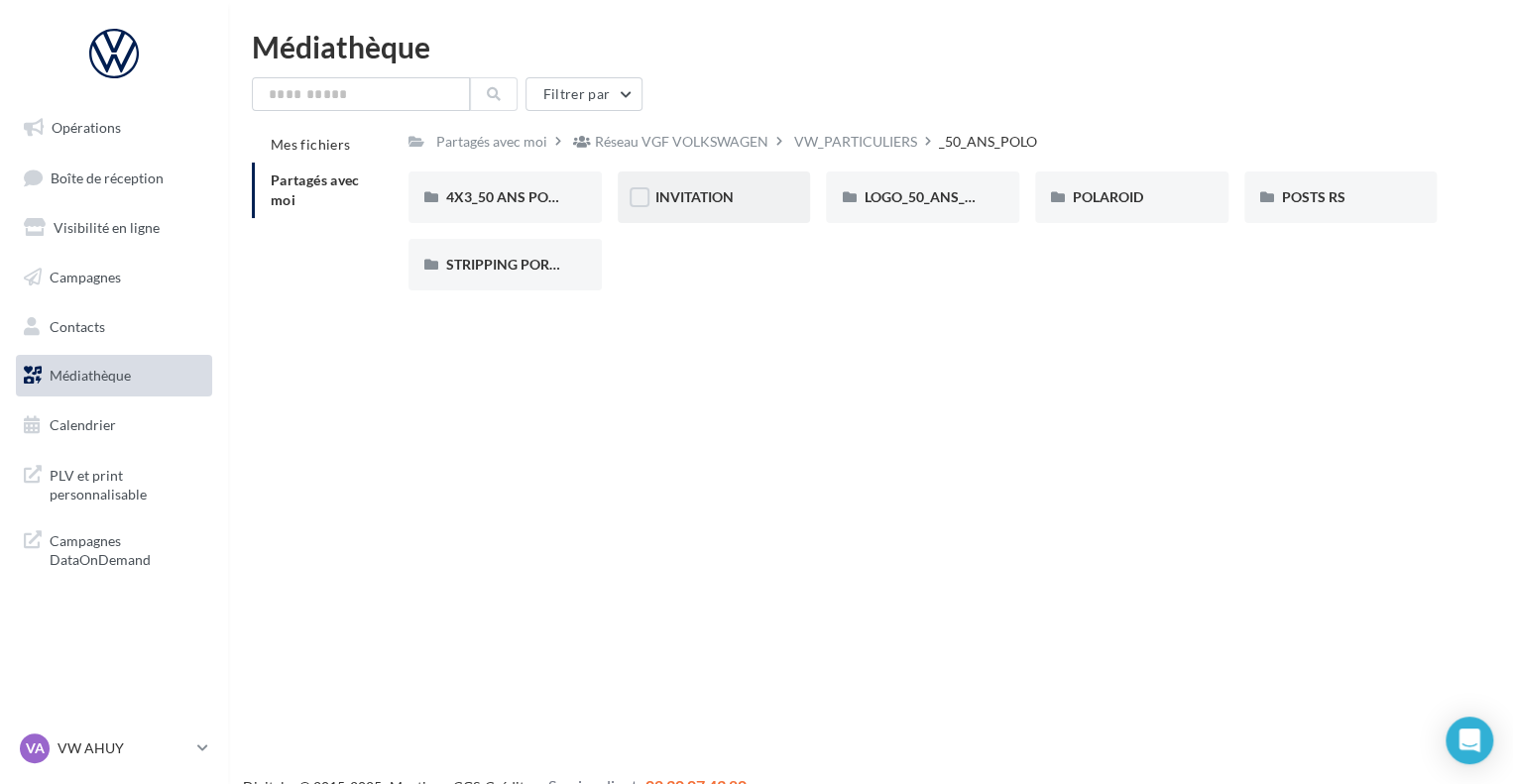 click on "INVITATION" at bounding box center [714, 197] 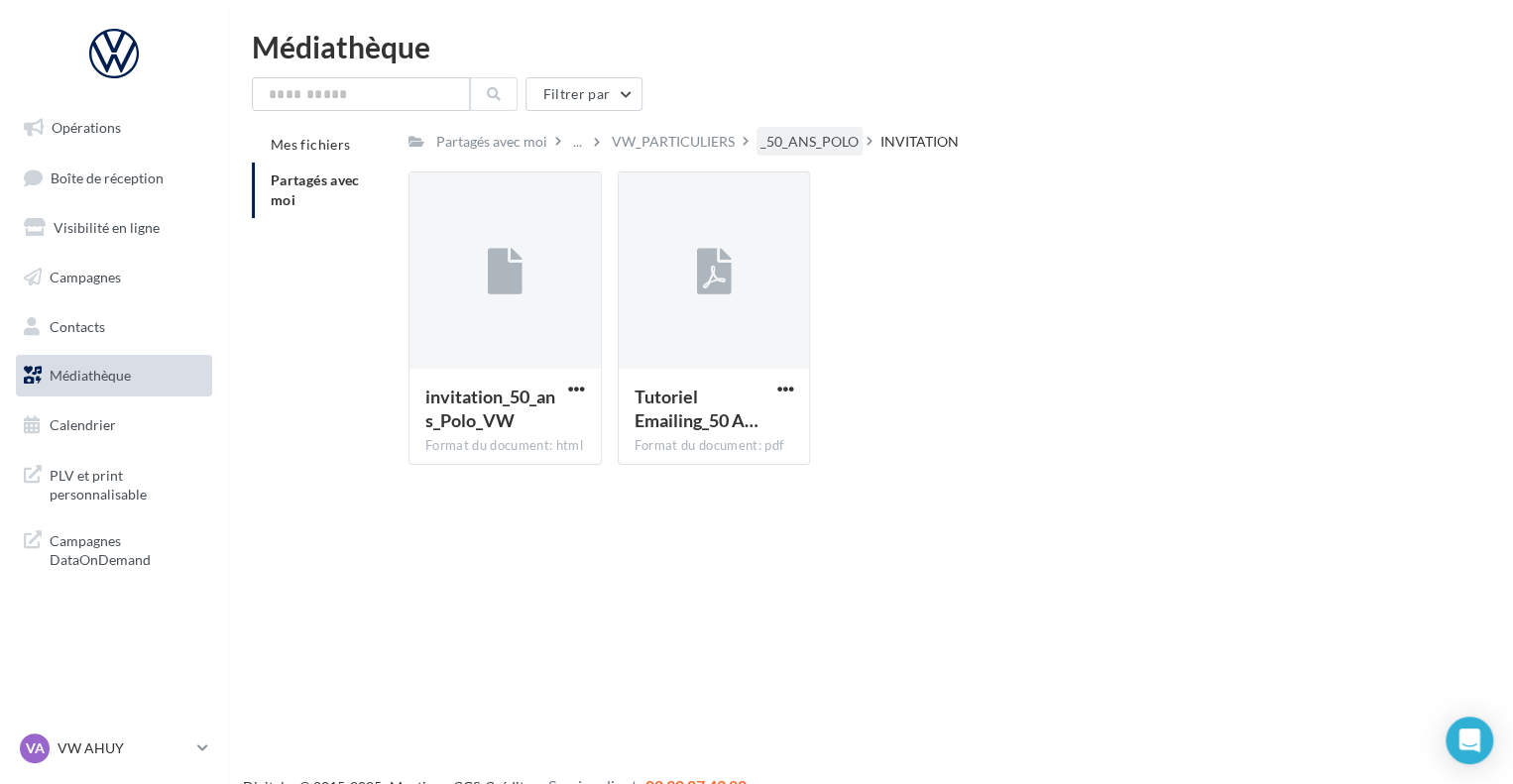 click on "_50_ANS_POLO" at bounding box center (809, 142) 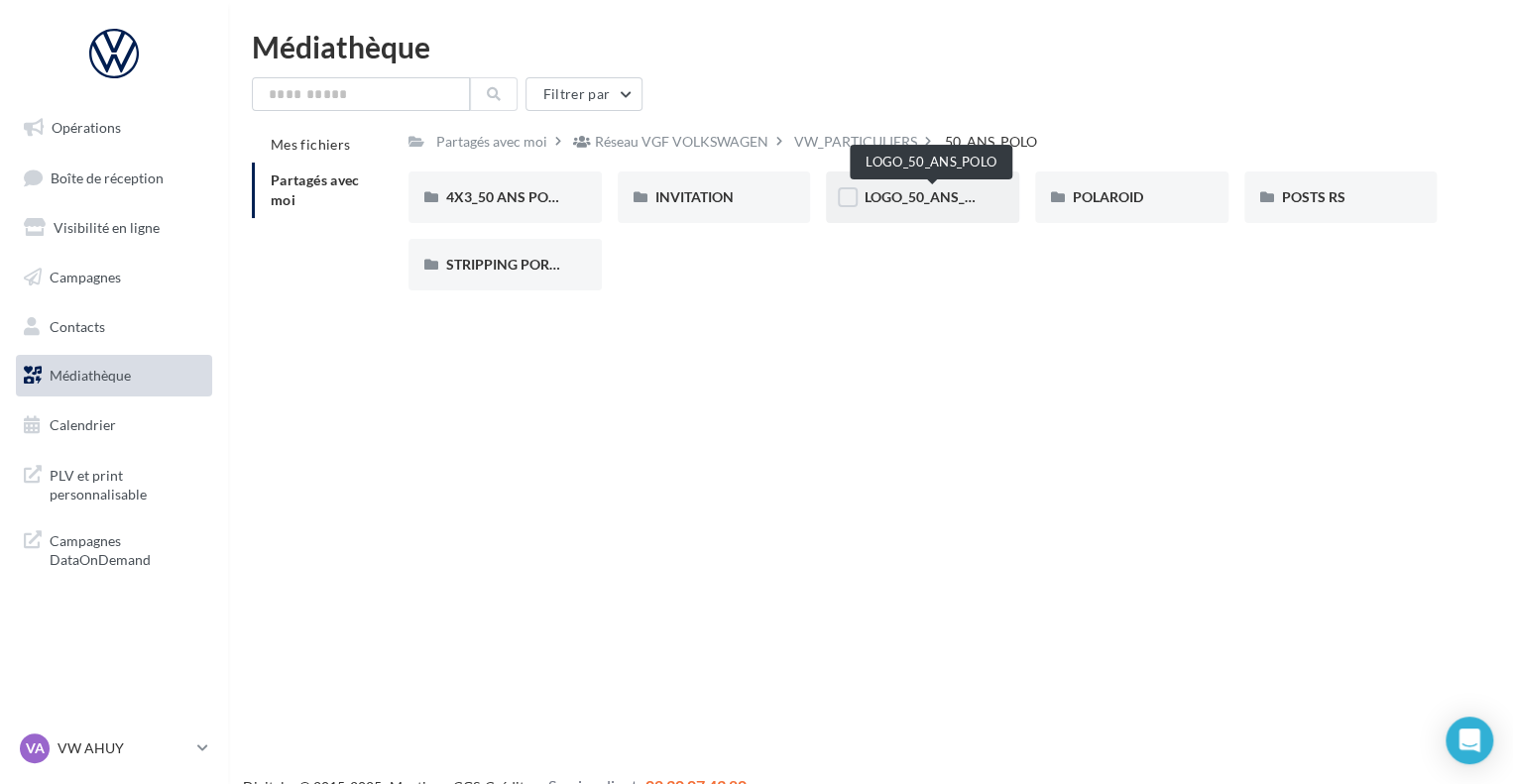 click on "LOGO_50_ANS_POLO" at bounding box center [932, 196] 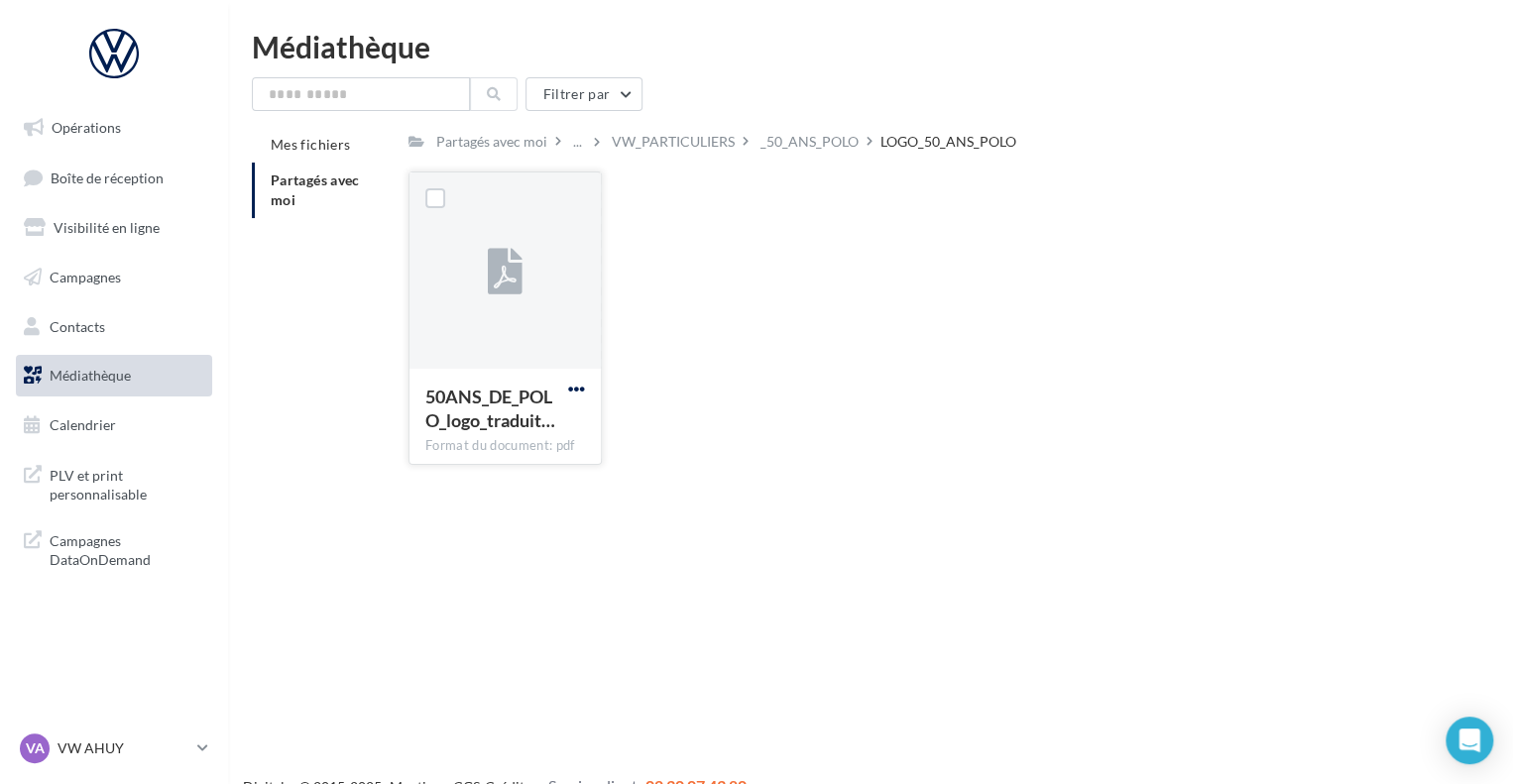 click at bounding box center (576, 389) 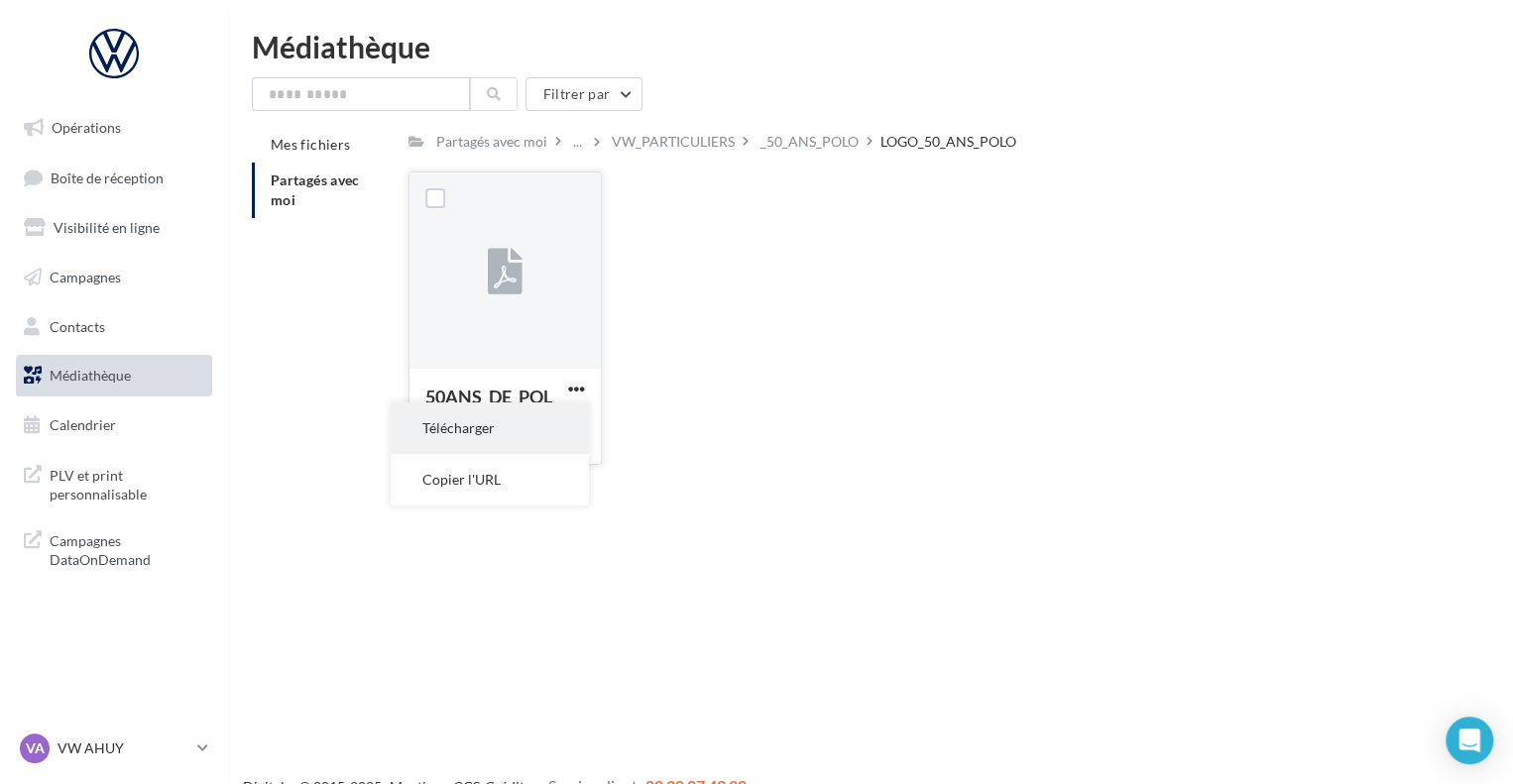 click on "Télécharger" at bounding box center (490, 428) 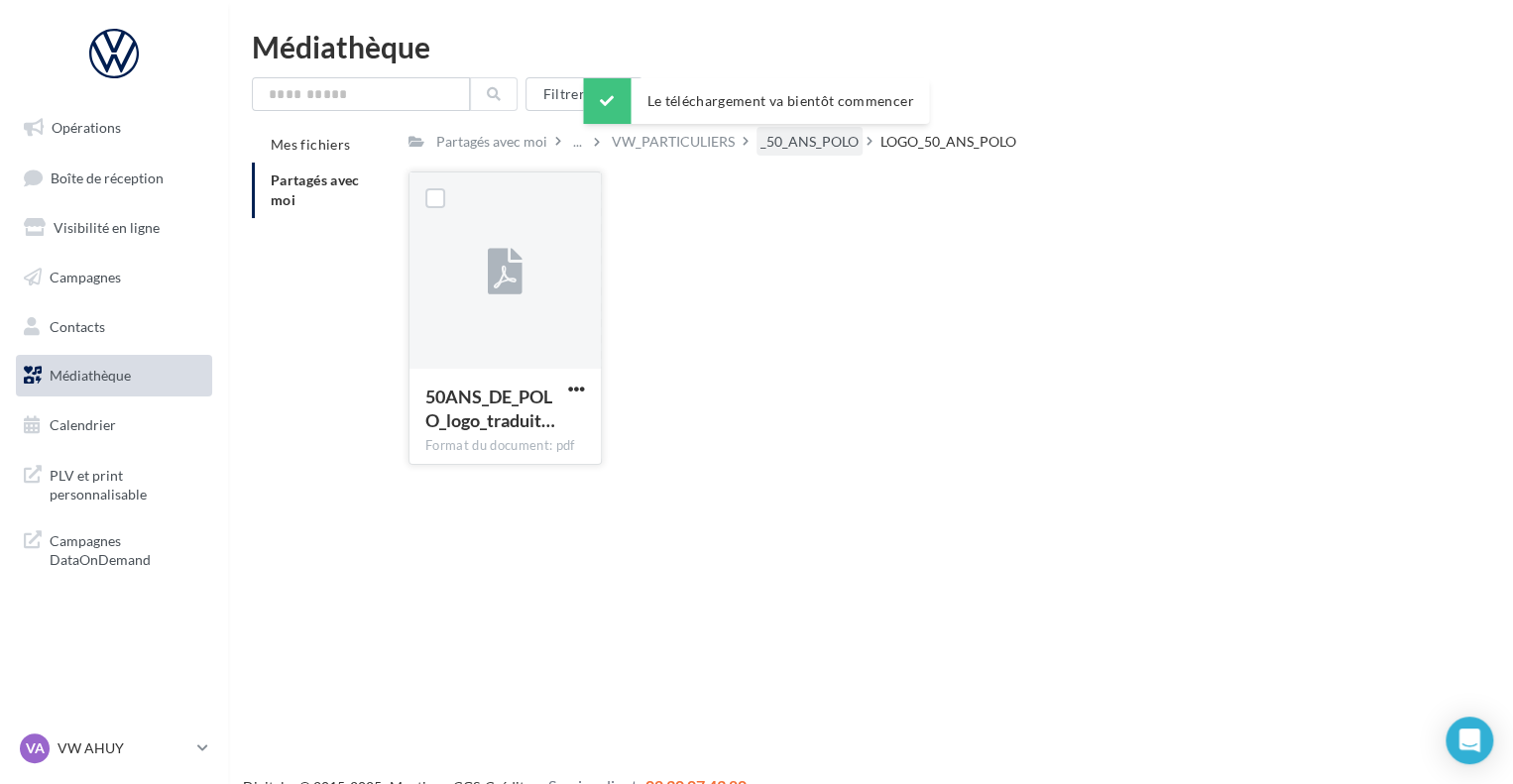 click on "_50_ANS_POLO" at bounding box center [809, 142] 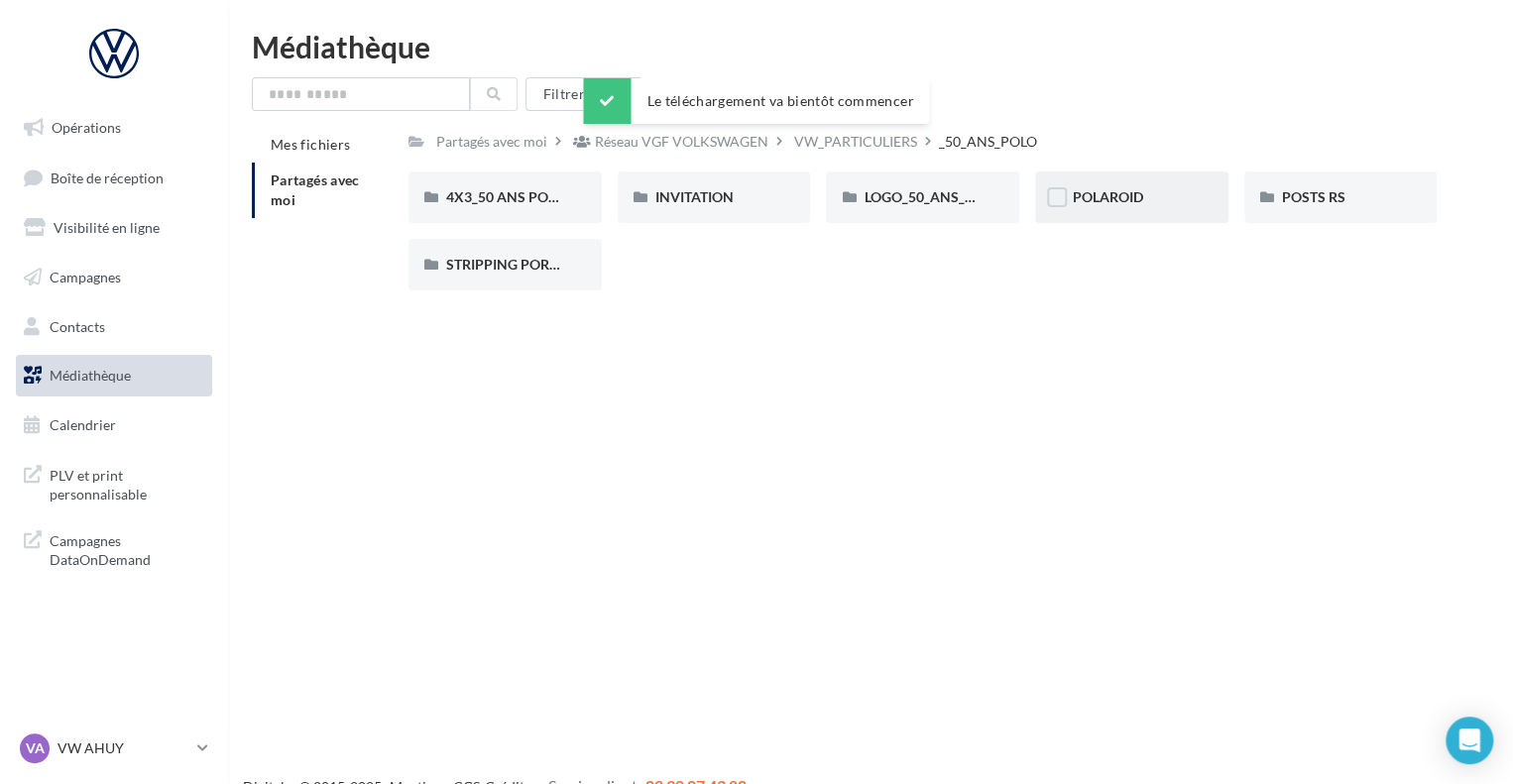 click on "POLAROID" at bounding box center [1131, 197] 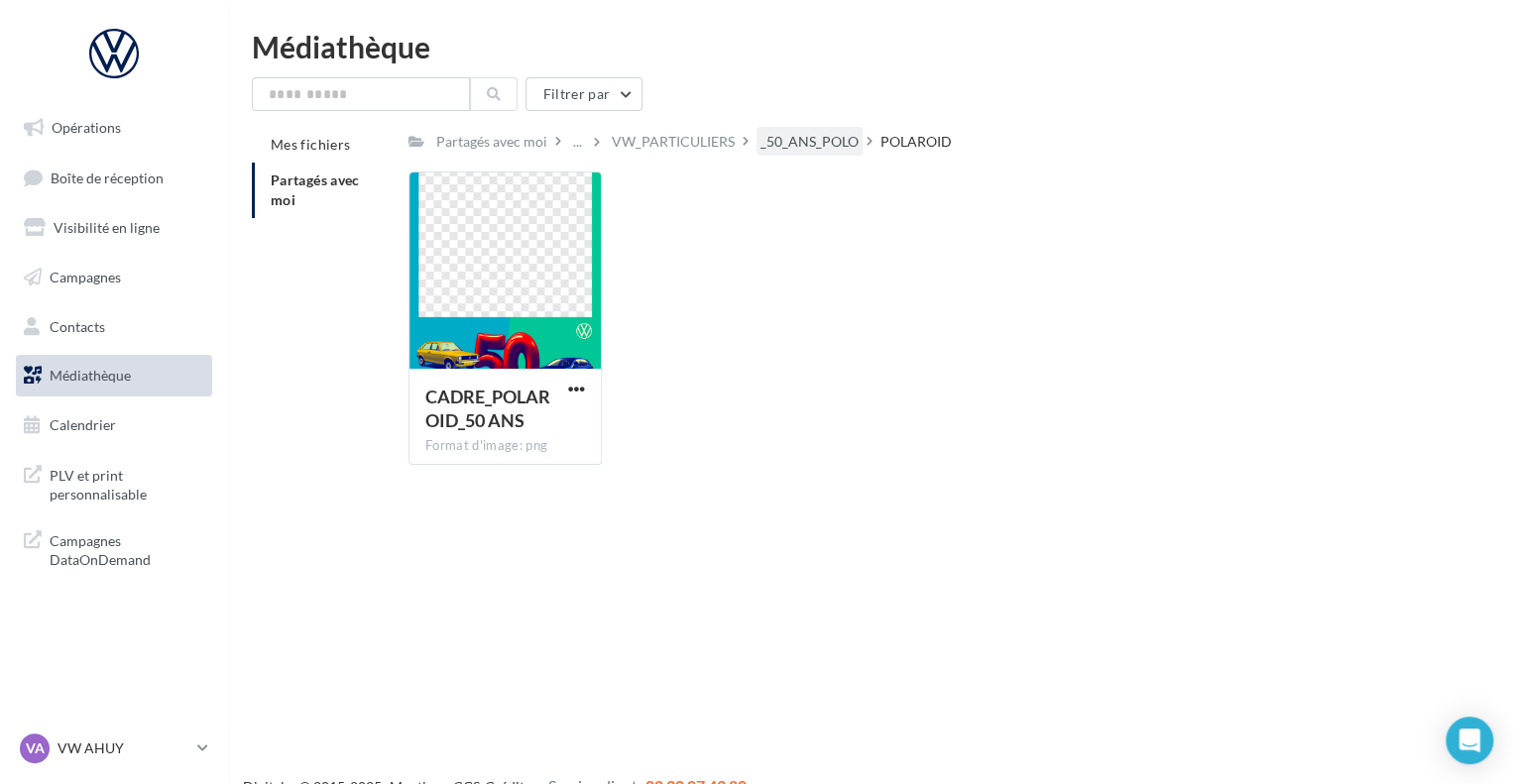 click on "_50_ANS_POLO" at bounding box center (809, 142) 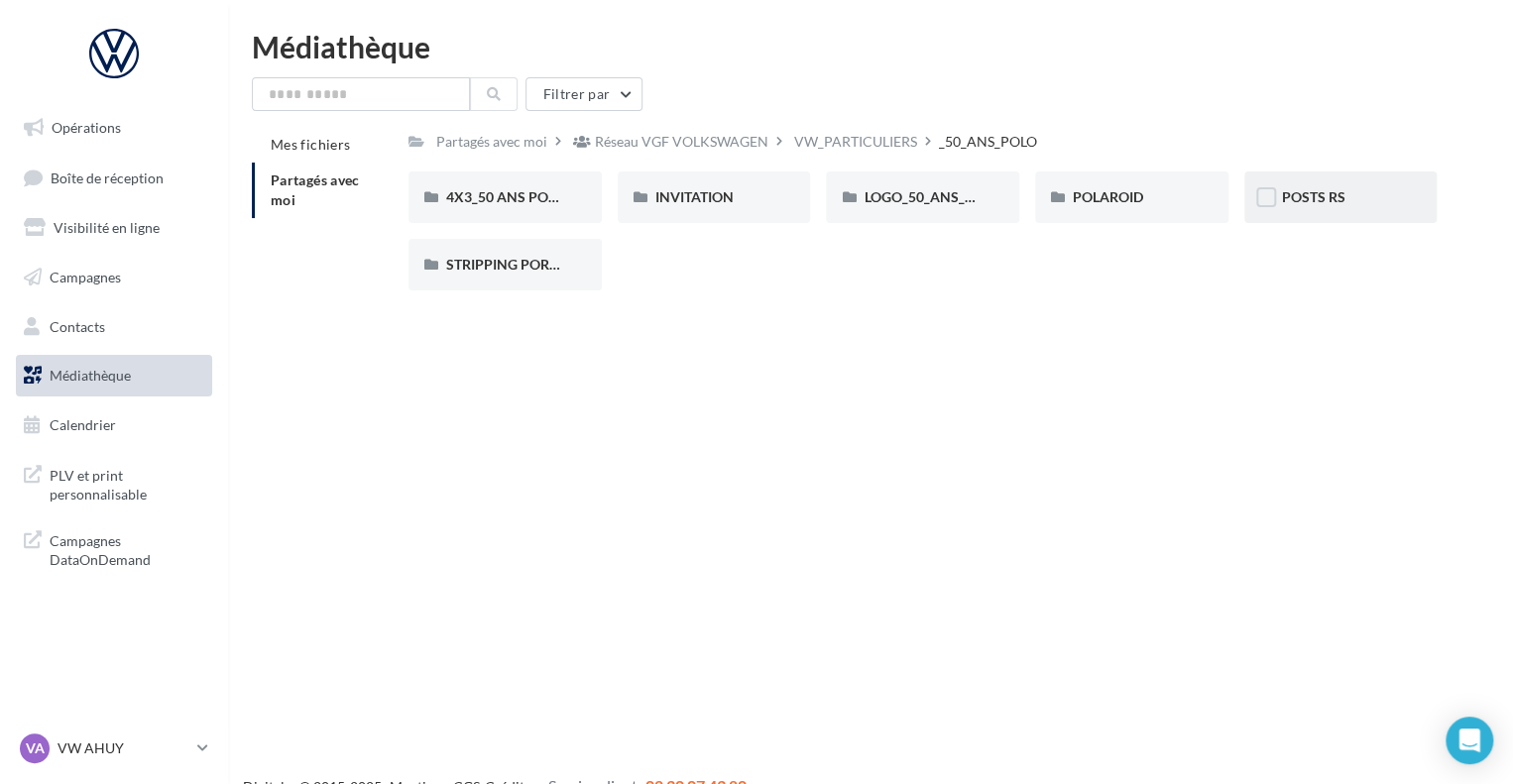 click on "POSTS RS" at bounding box center [1340, 197] 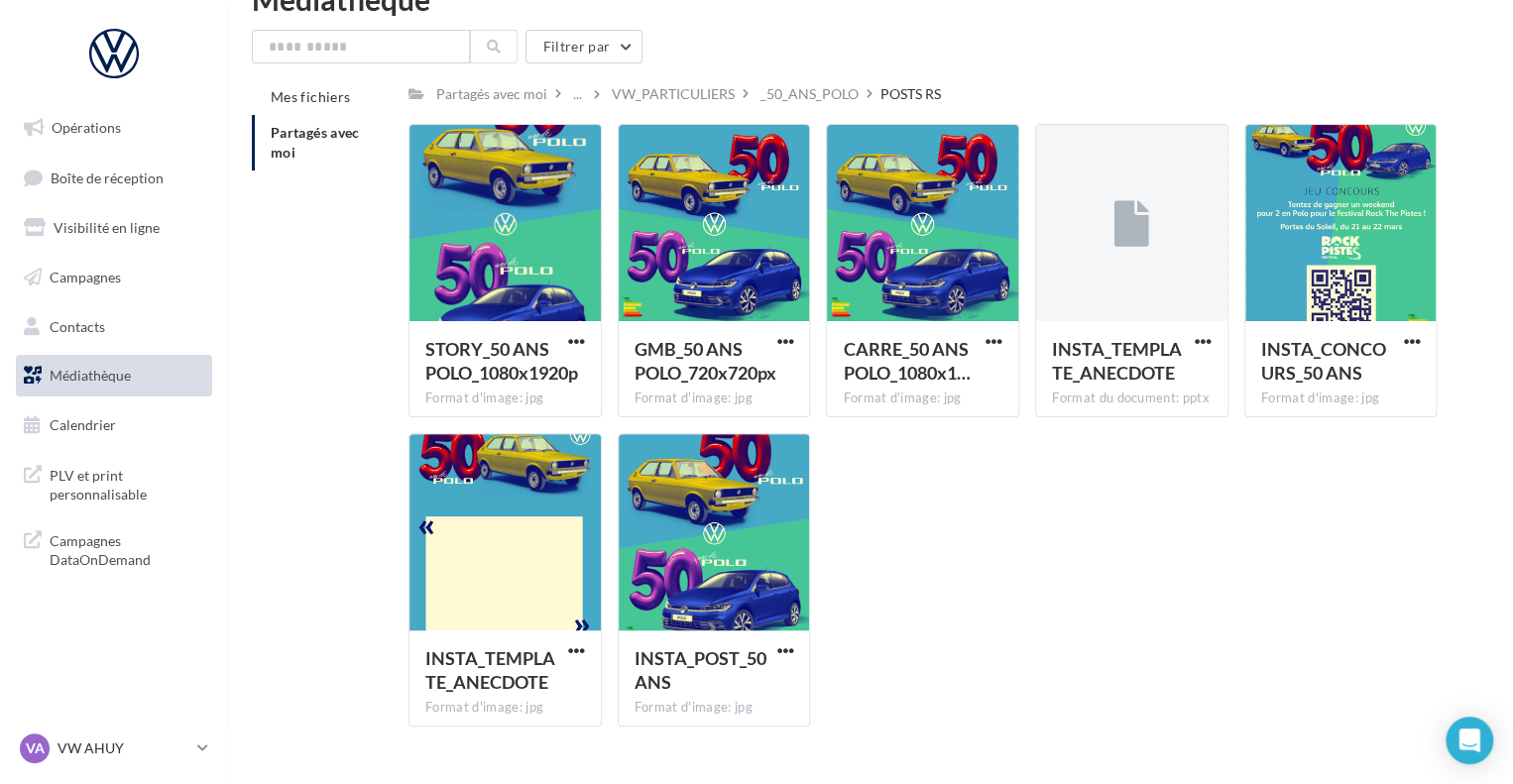 scroll, scrollTop: 91, scrollLeft: 0, axis: vertical 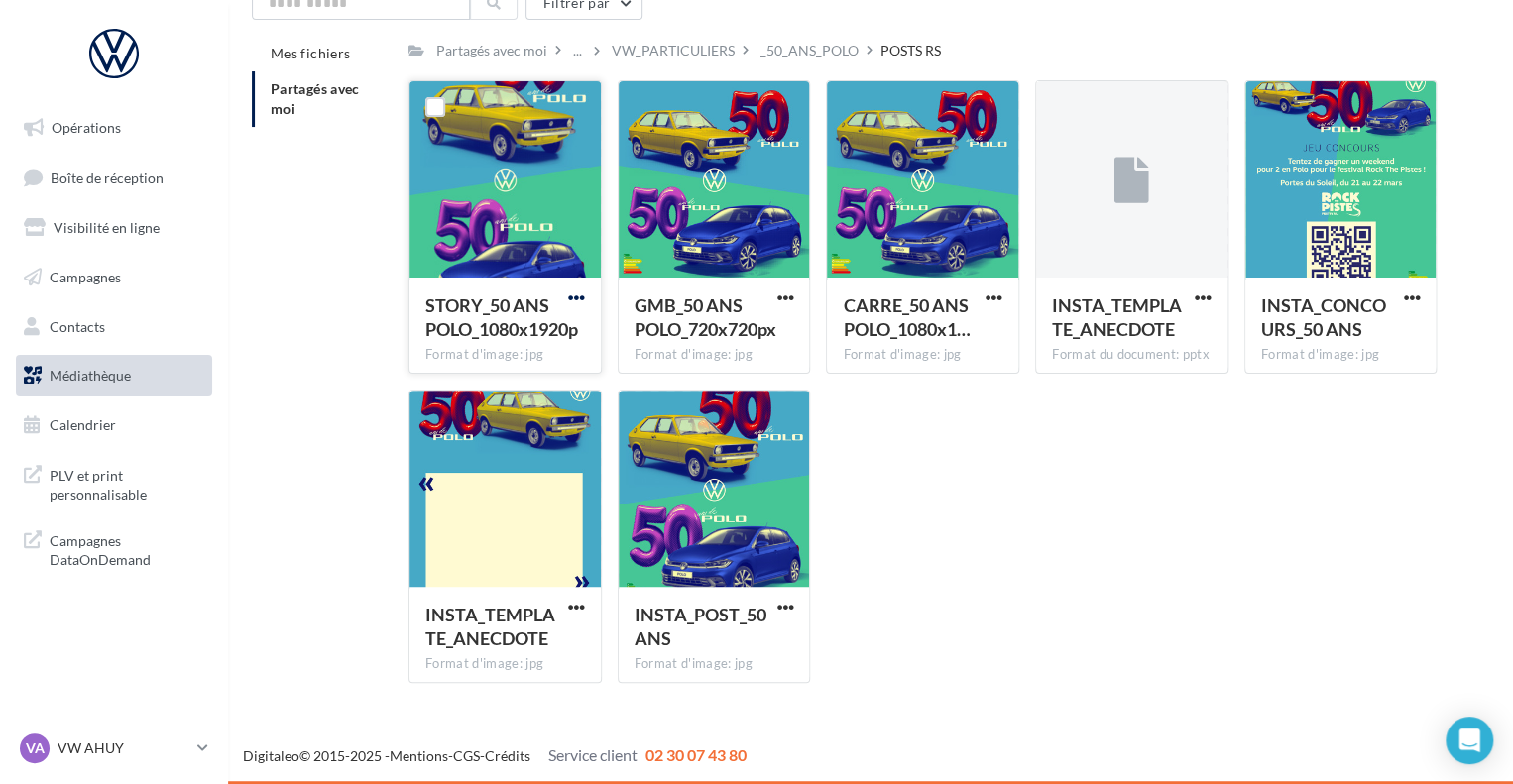 click at bounding box center (576, 297) 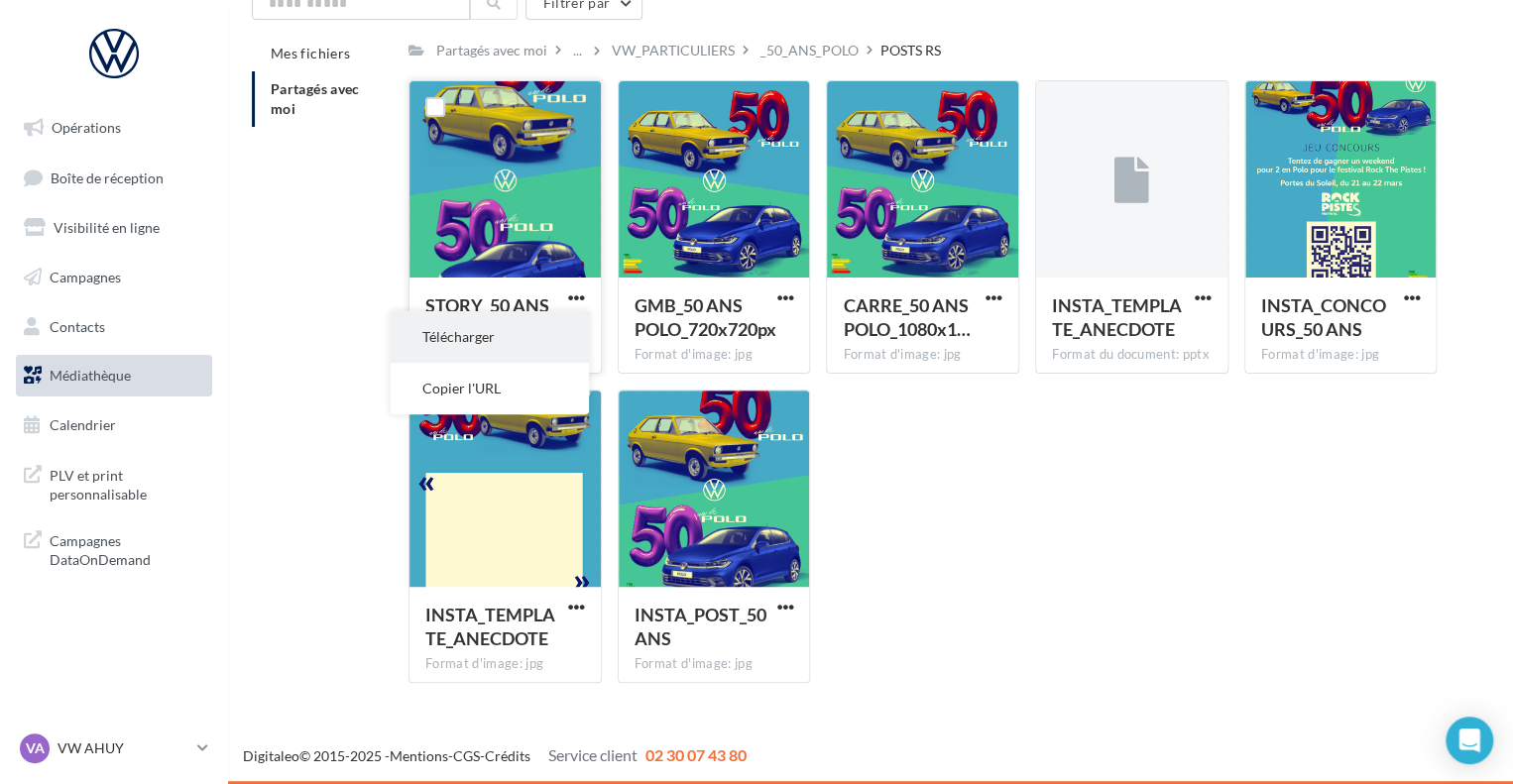 click on "Télécharger" at bounding box center [490, 337] 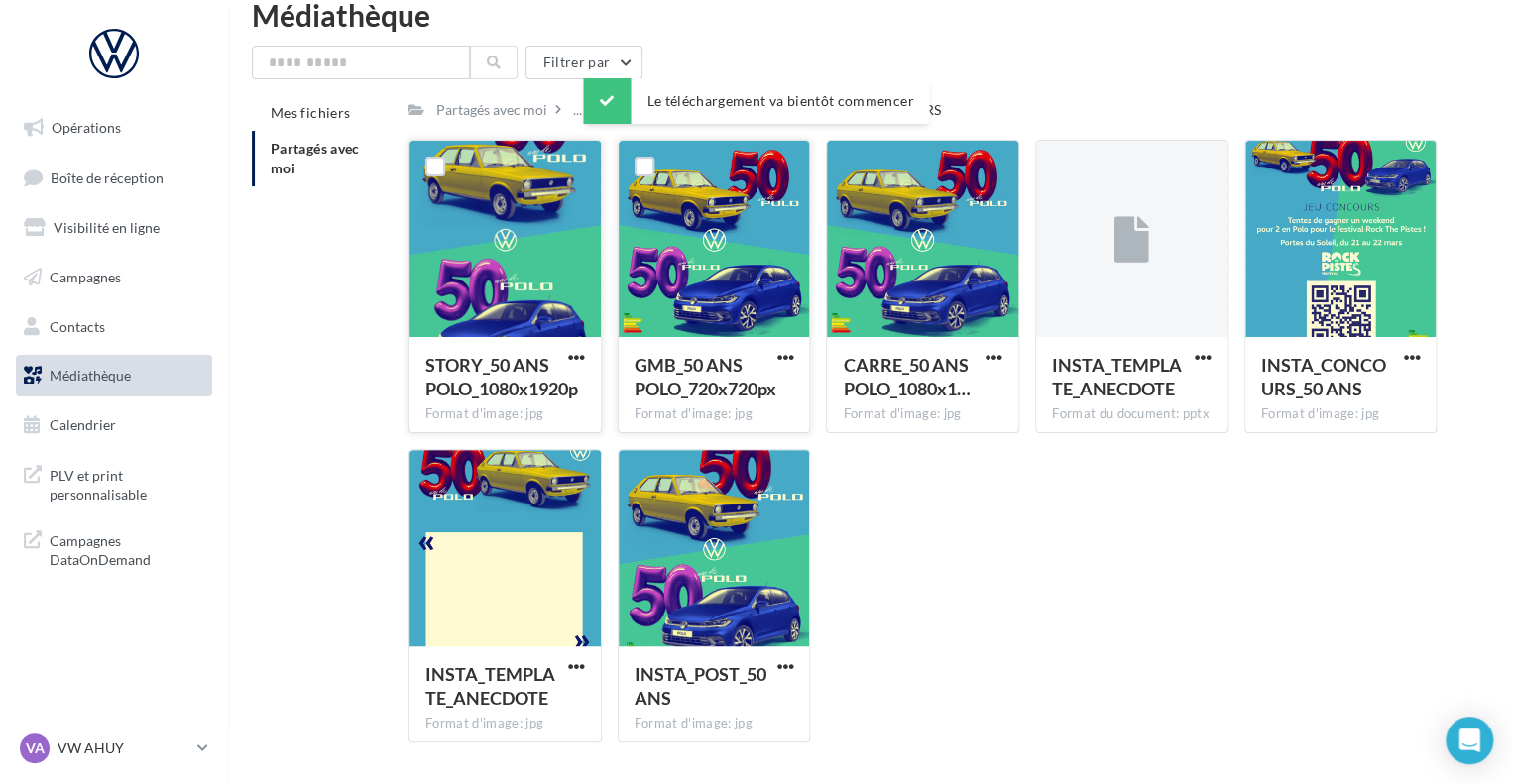 scroll, scrollTop: 0, scrollLeft: 0, axis: both 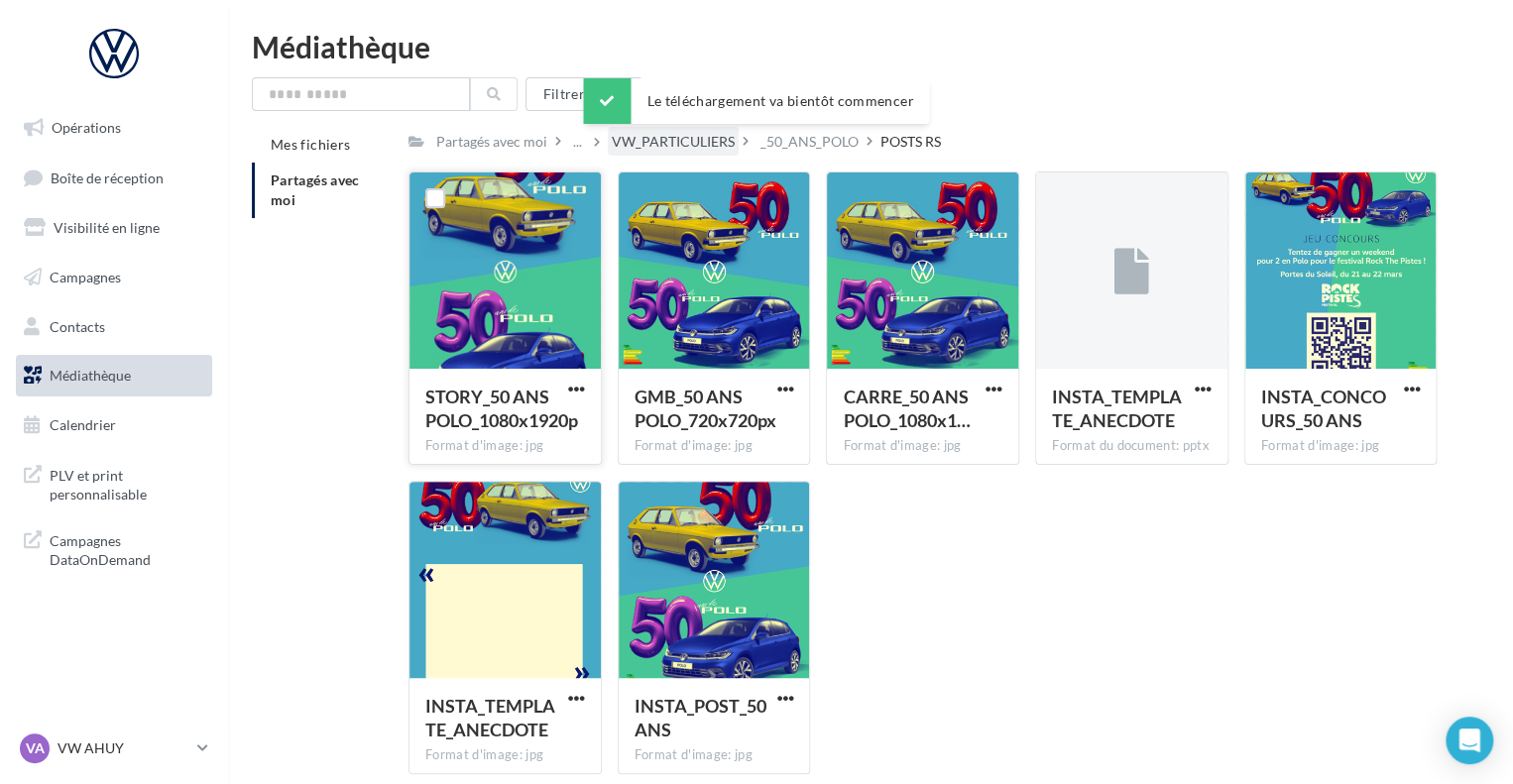 click on "VW_PARTICULIERS" at bounding box center [673, 142] 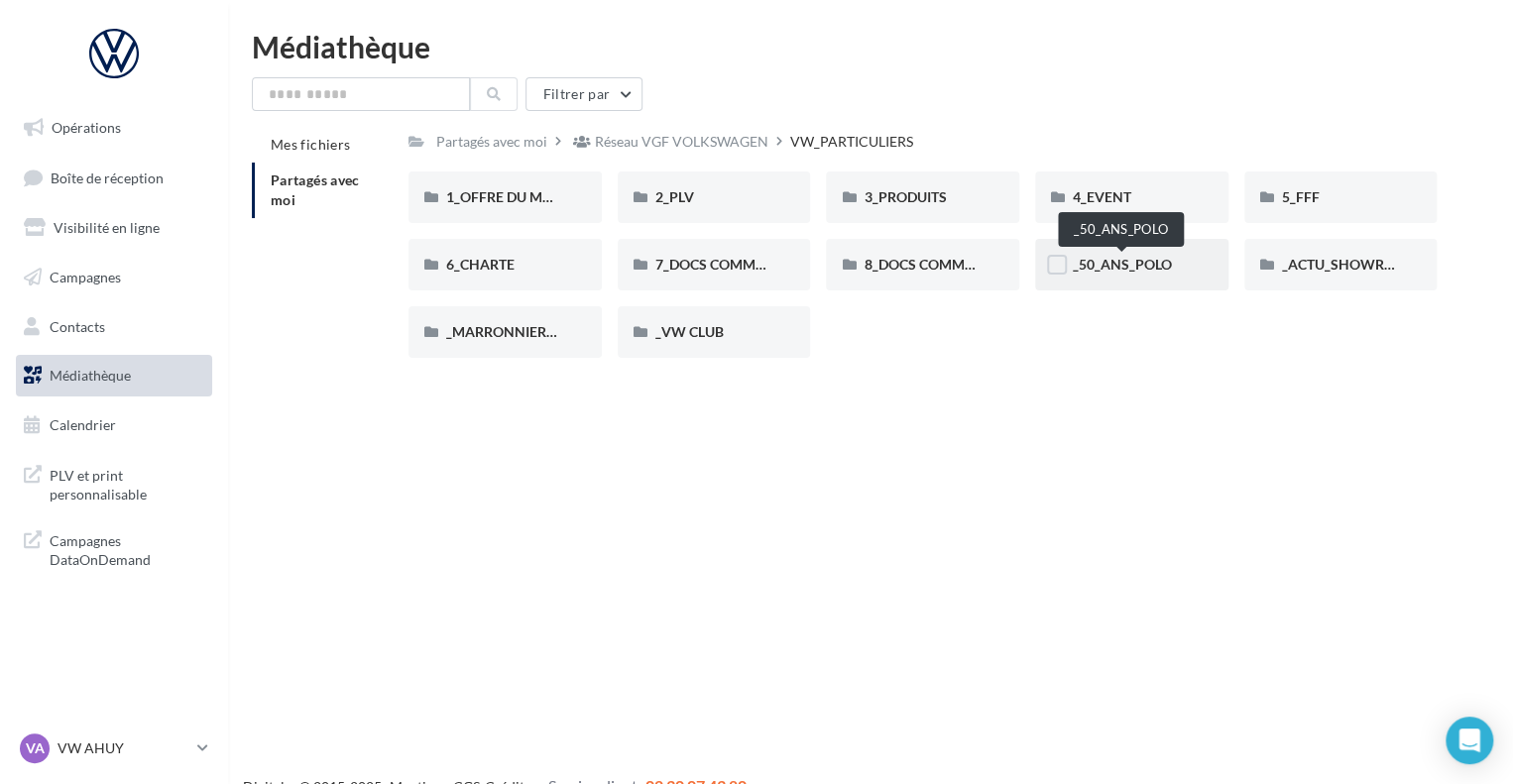 click on "_50_ANS_POLO" at bounding box center (1122, 264) 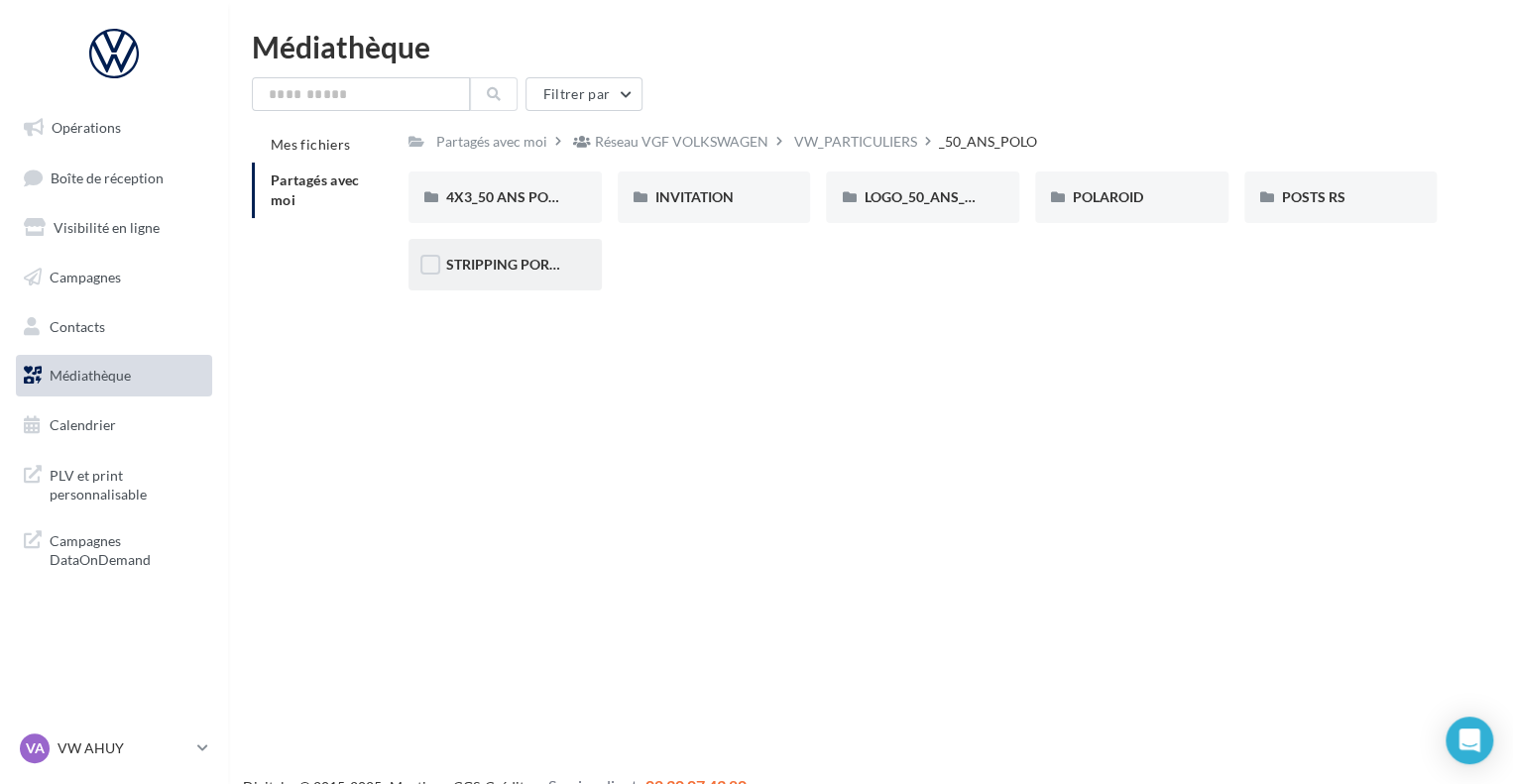 click on "STRIPPING PORTIERE" at bounding box center [516, 264] 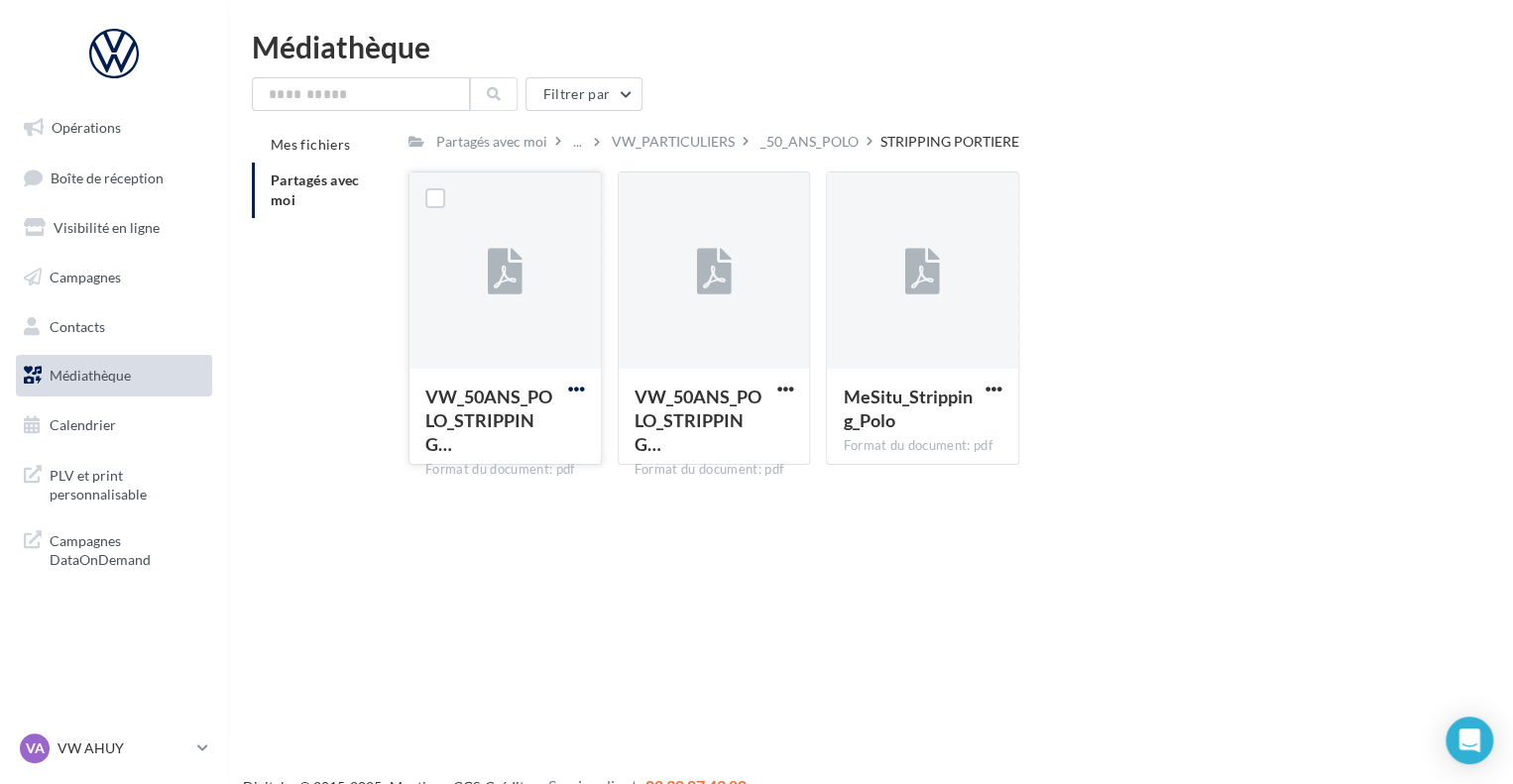 click at bounding box center [576, 389] 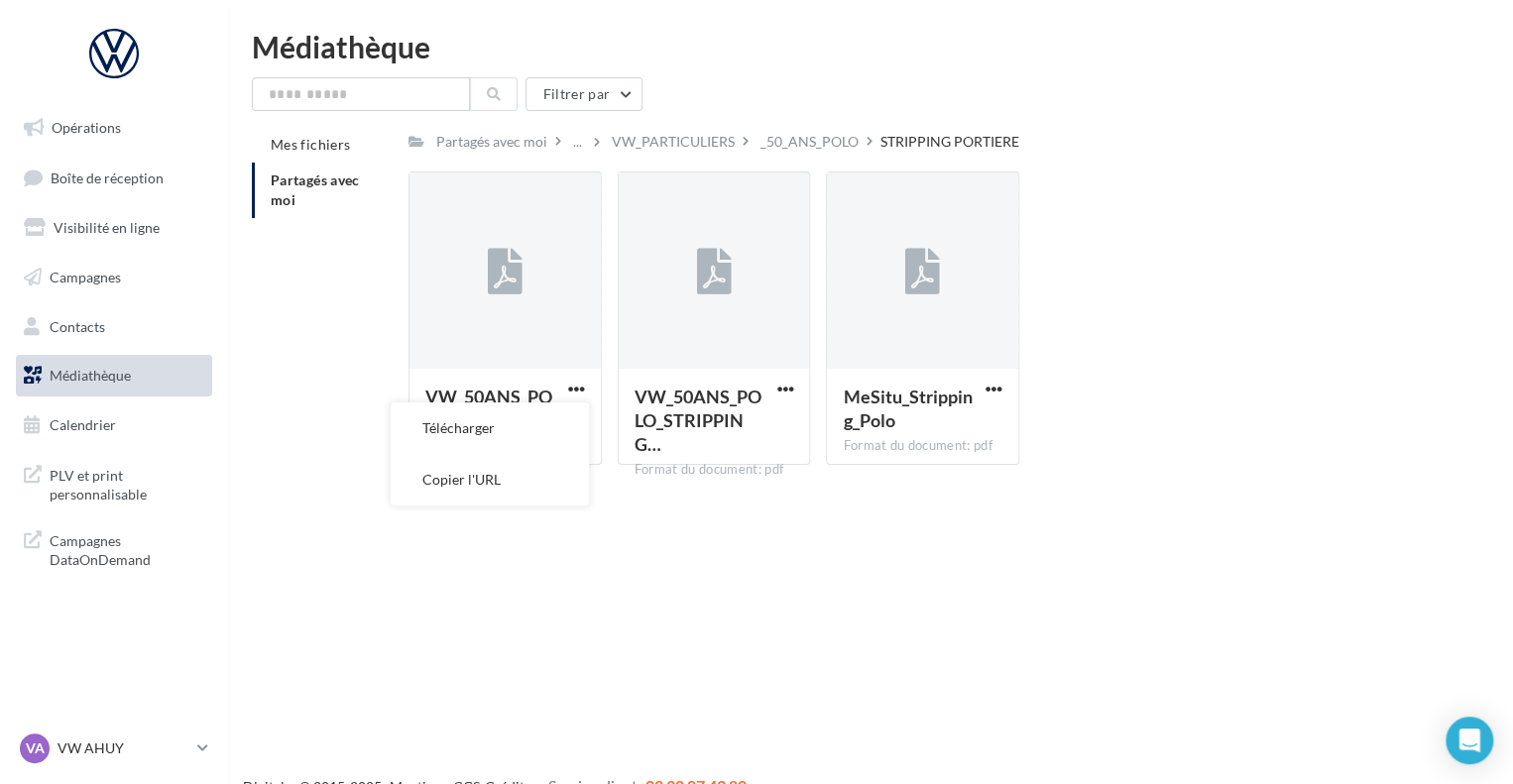 click on "VW_50ANS_POLO_STRIPPING…  Format du document: pdf           Télécharger       Copier l'URL               VW_50ANS_POLO_STRIPPING_10000X400mm_Noir_HD
VW_50ANS_POLO_STRIPPING…  Format du document: pdf                   VW_50ANS_POLO_STRIPPING_10000X400mm_Blc_HD
MeSitu_Stripping_Polo  Format du document: pdf                   MeSitu_Stripping_Polo" at bounding box center (930, 326) 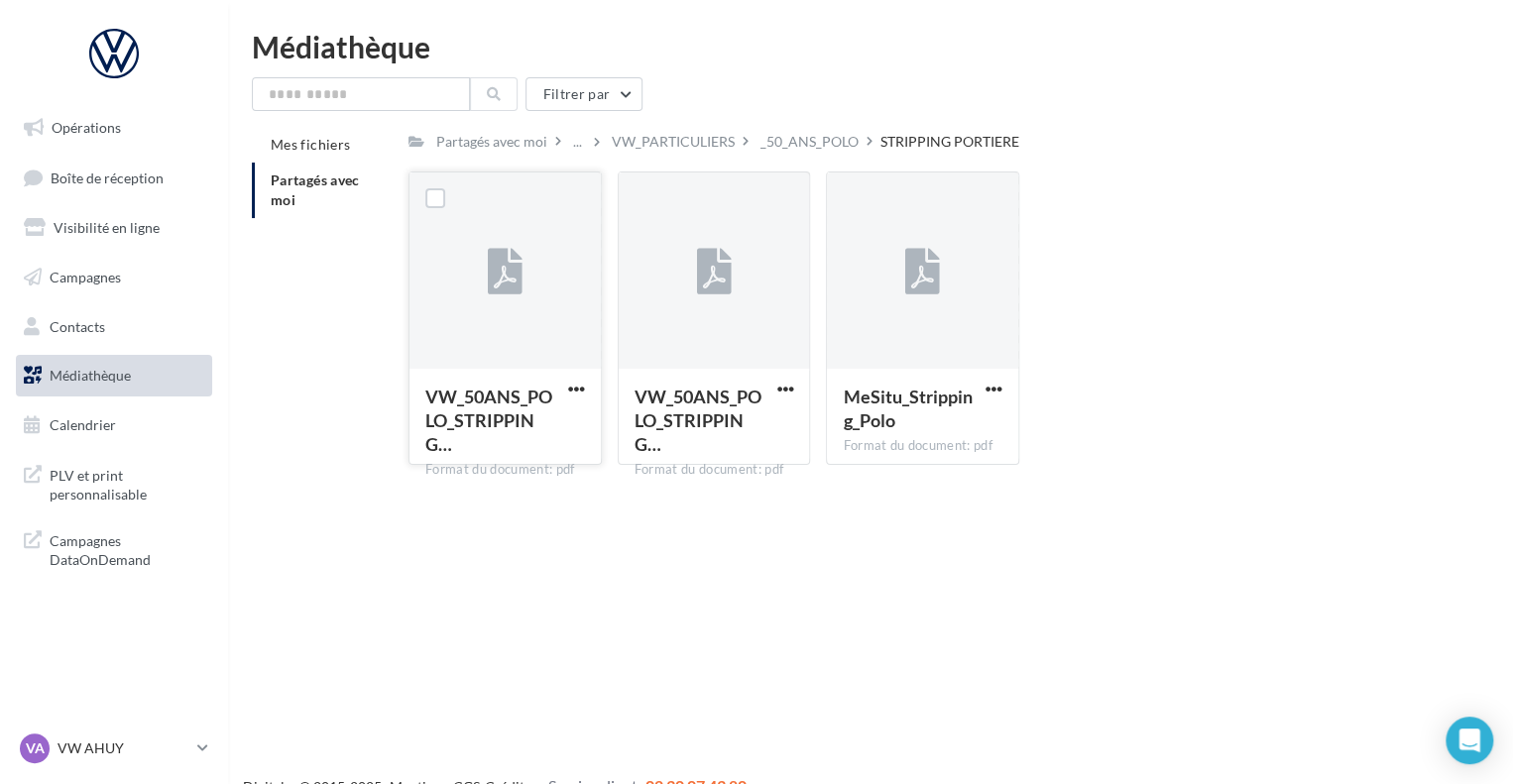 click at bounding box center [505, 272] 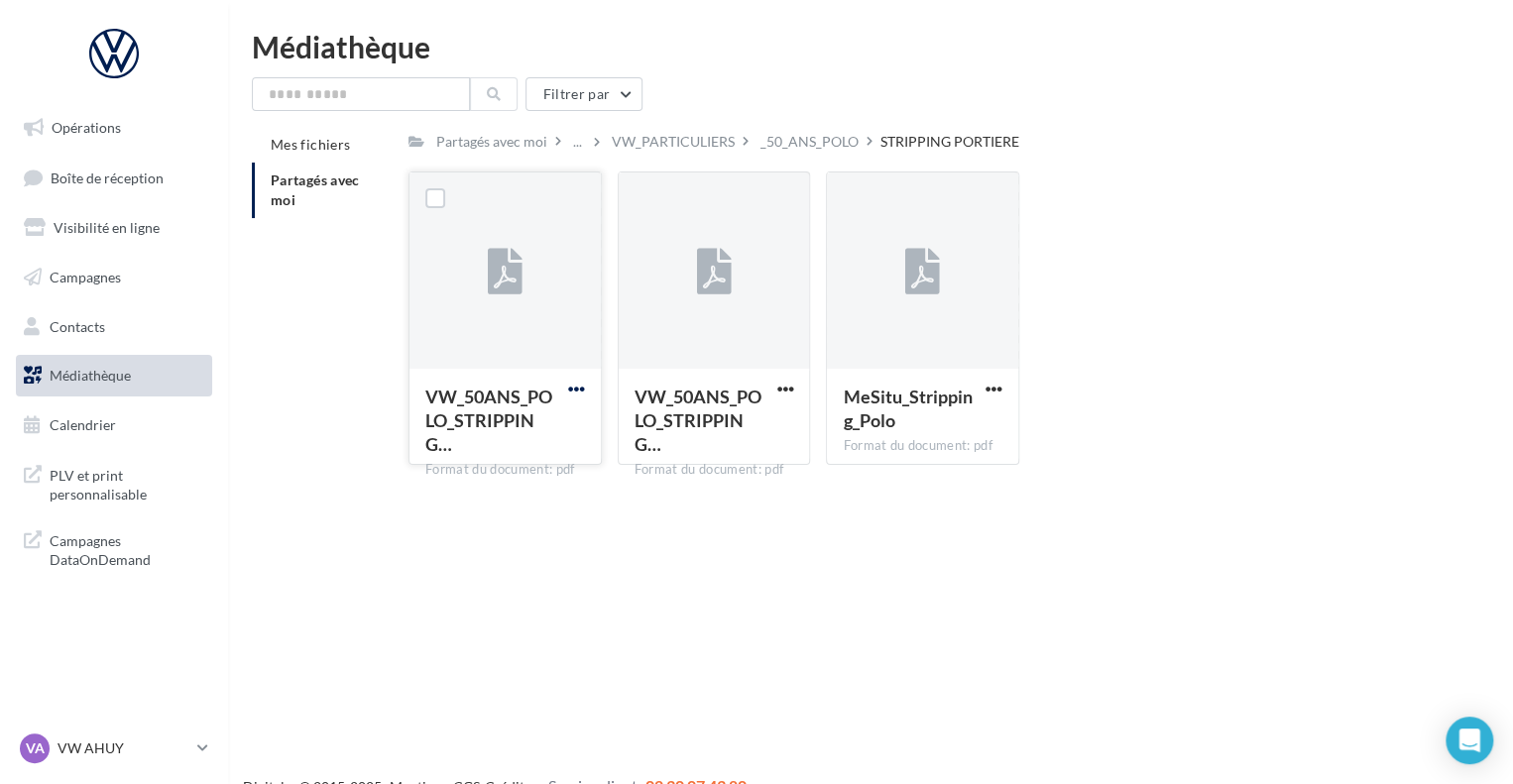 click at bounding box center (576, 389) 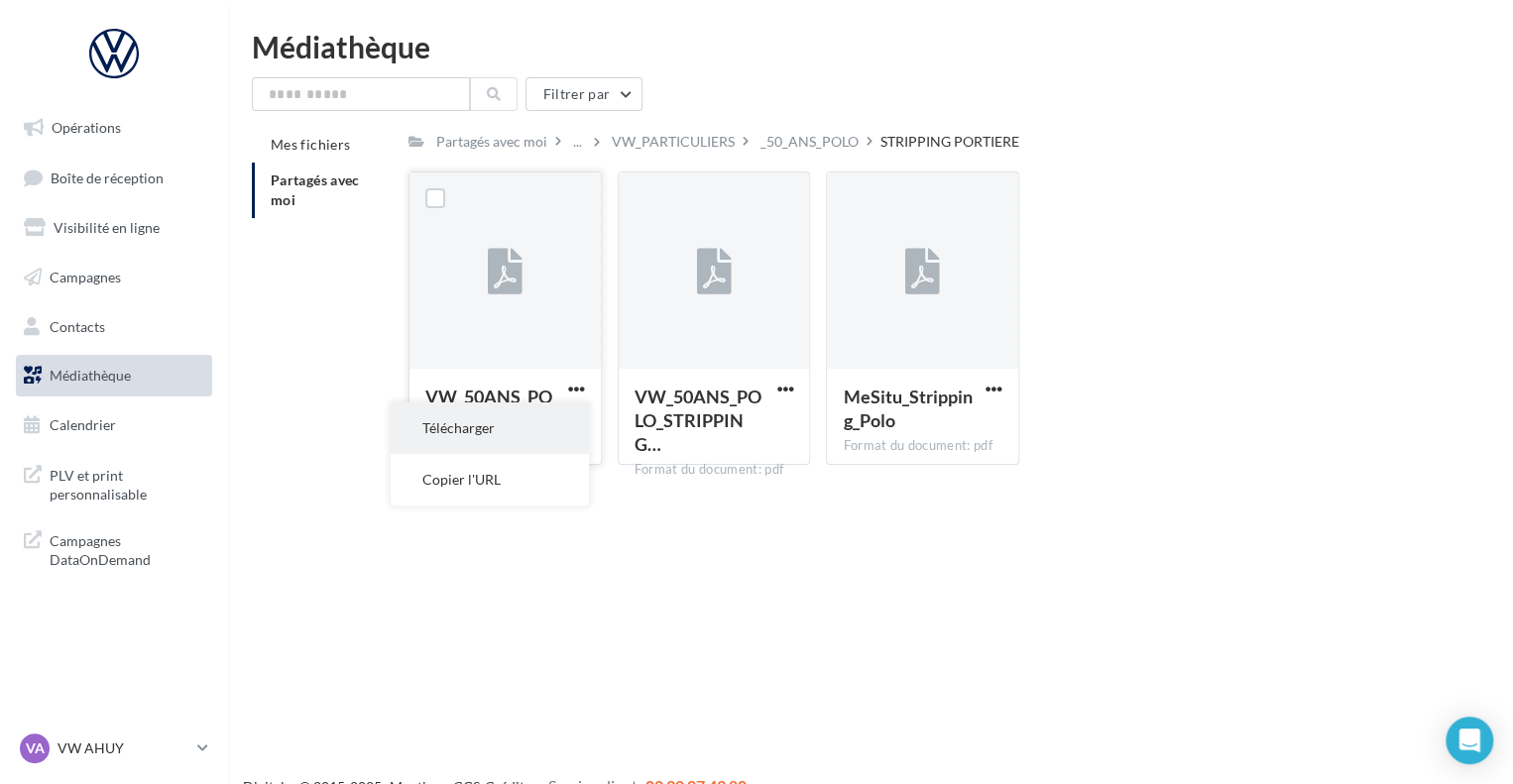 click on "Télécharger" at bounding box center (490, 428) 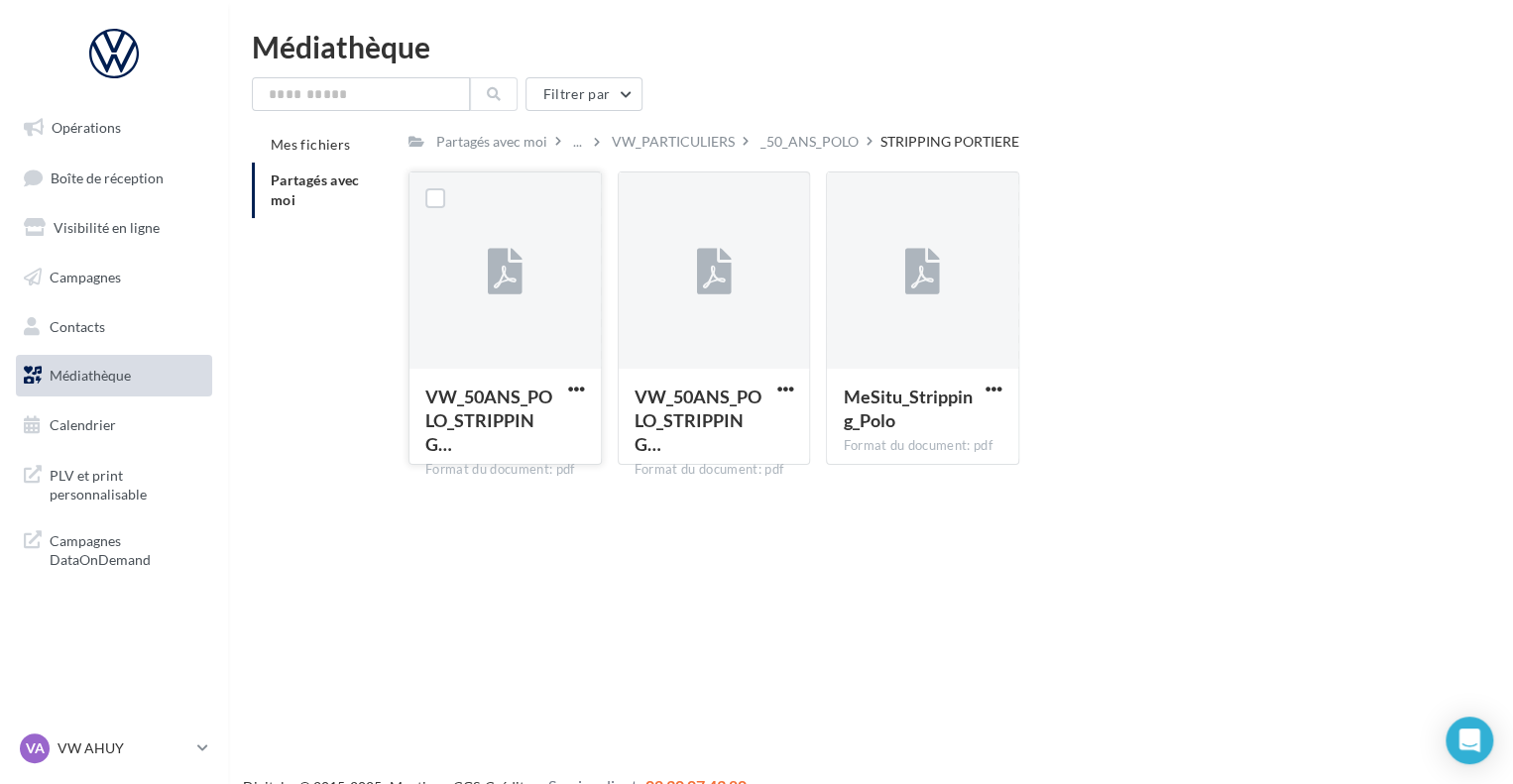 click on "VW_50ANS_POLO_STRIPPING…  Format du document: pdf                   VW_50ANS_POLO_STRIPPING_10000X400mm_Noir_HD
VW_50ANS_POLO_STRIPPING…  Format du document: pdf                   VW_50ANS_POLO_STRIPPING_10000X400mm_Blc_HD
MeSitu_Stripping_Polo  Format du document: pdf                   MeSitu_Stripping_Polo" at bounding box center (930, 326) 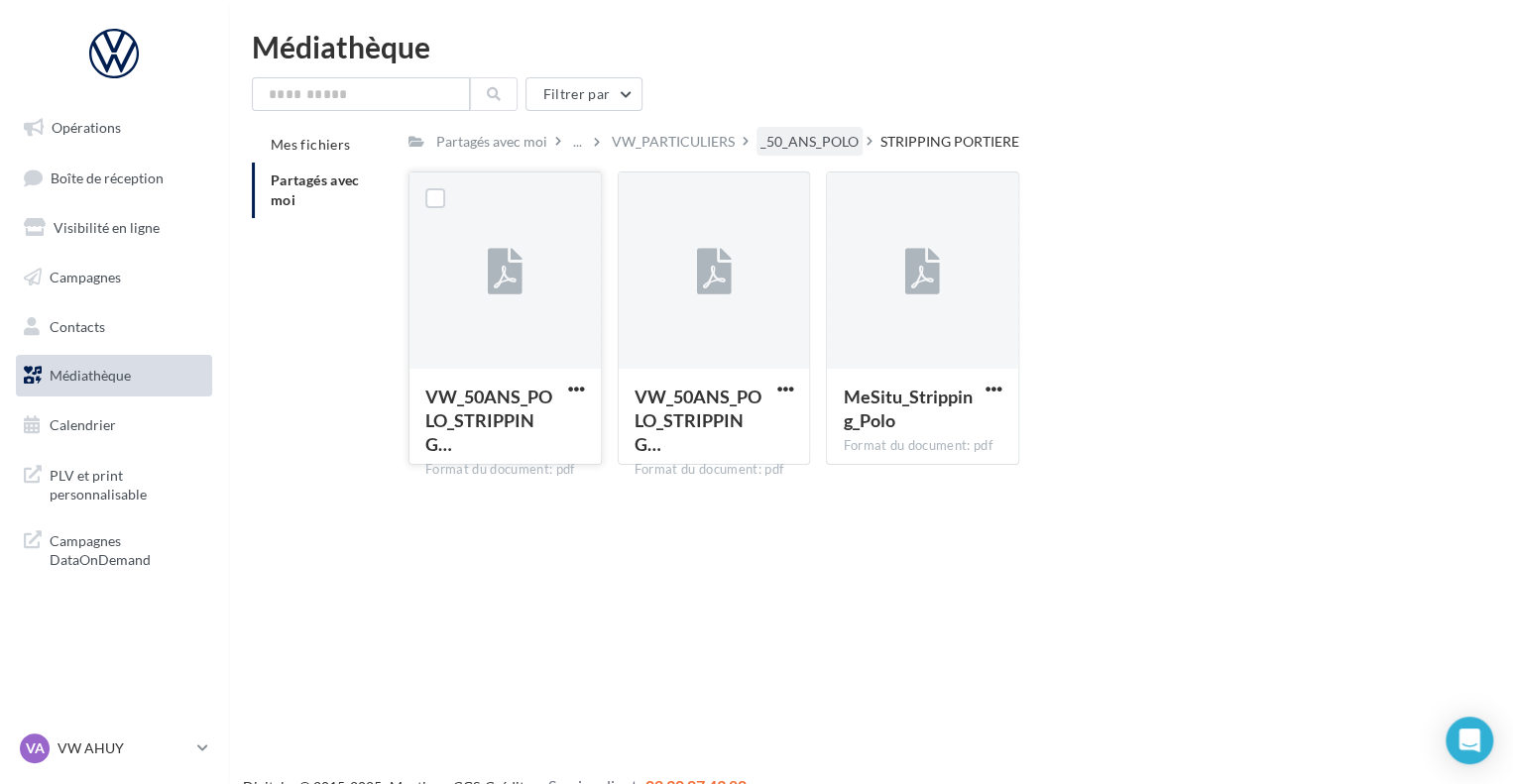 click on "_50_ANS_POLO" at bounding box center [809, 142] 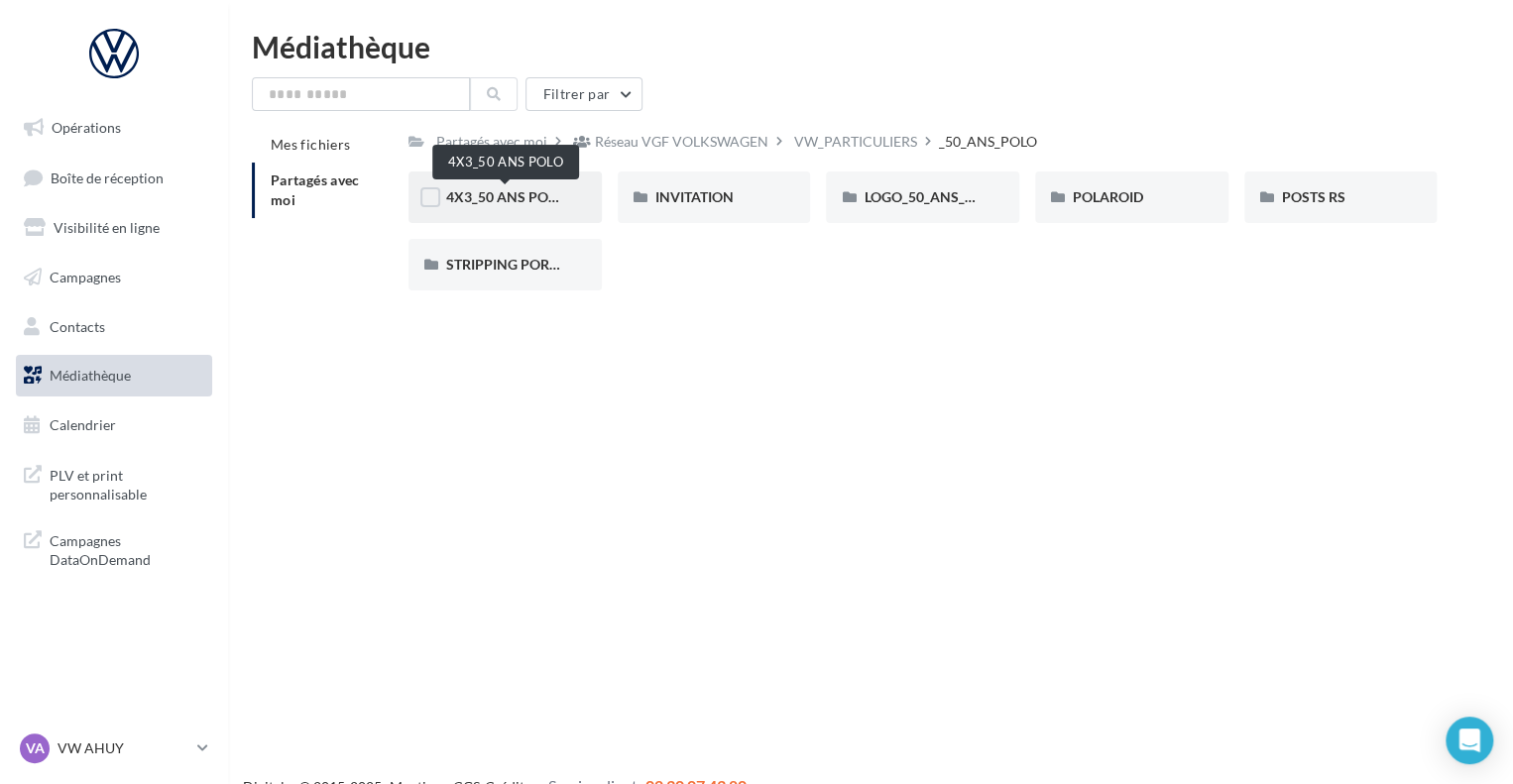 click on "4X3_50 ANS POLO" at bounding box center [506, 196] 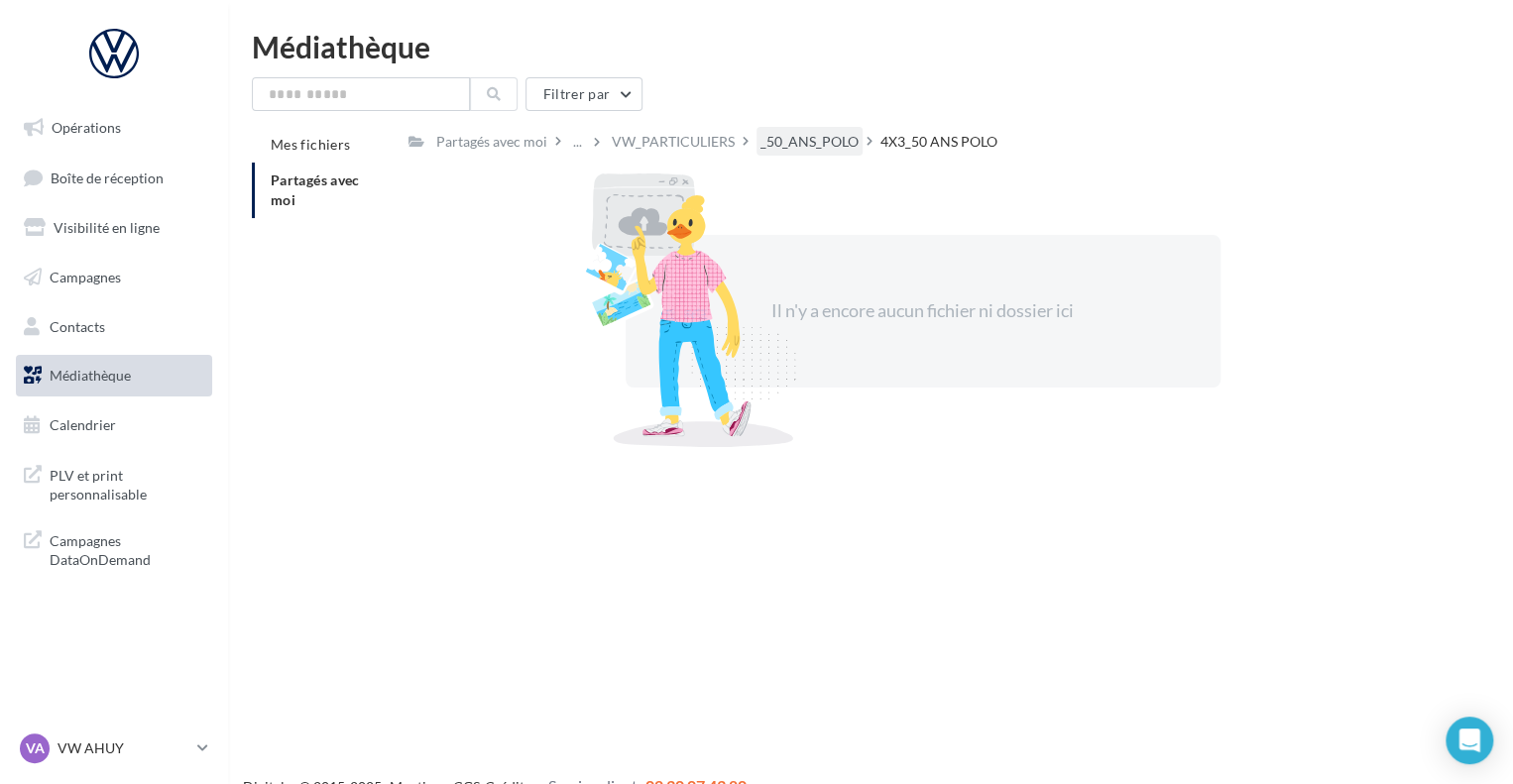 click on "_50_ANS_POLO" at bounding box center (809, 142) 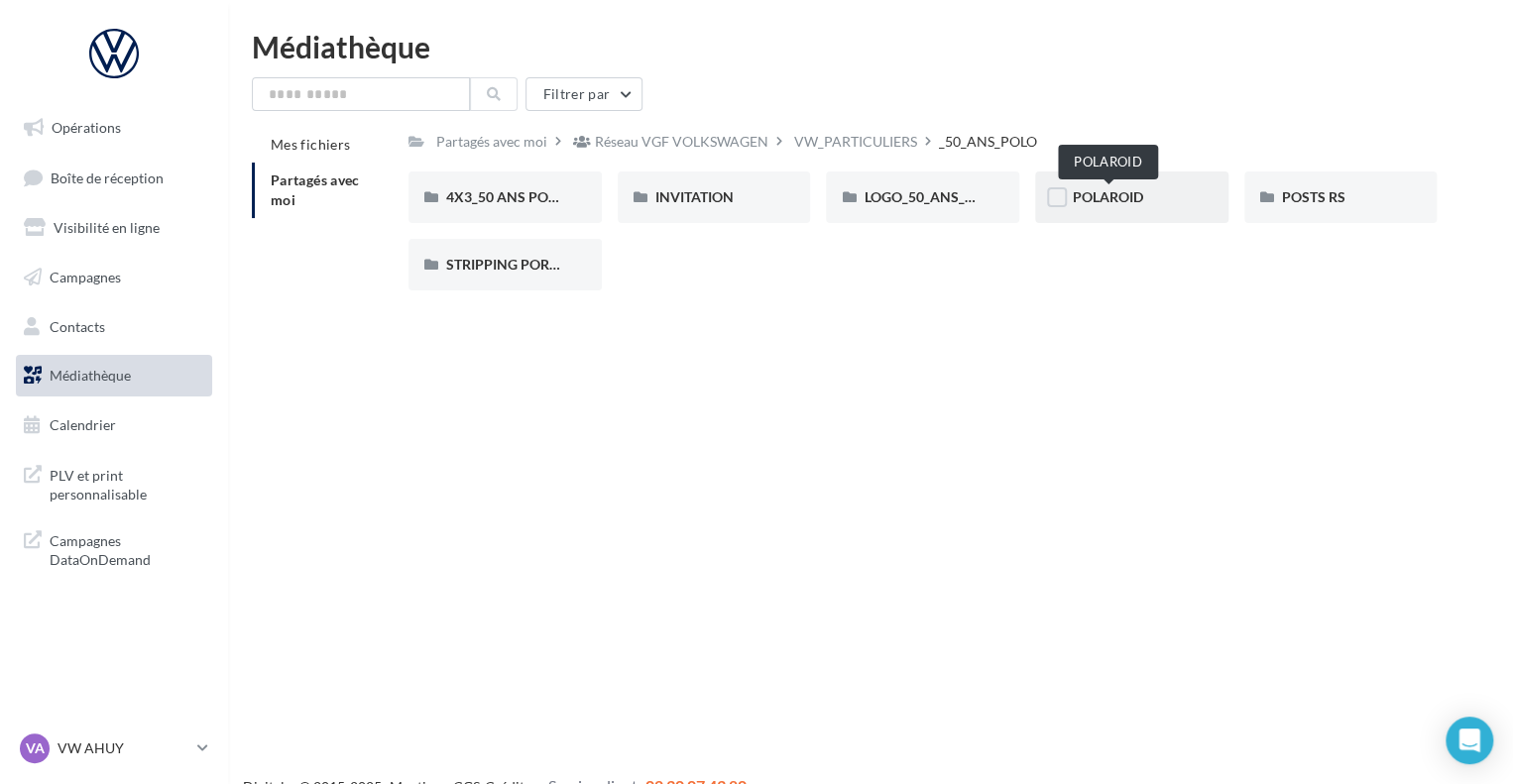 click on "POLAROID" at bounding box center [1107, 196] 